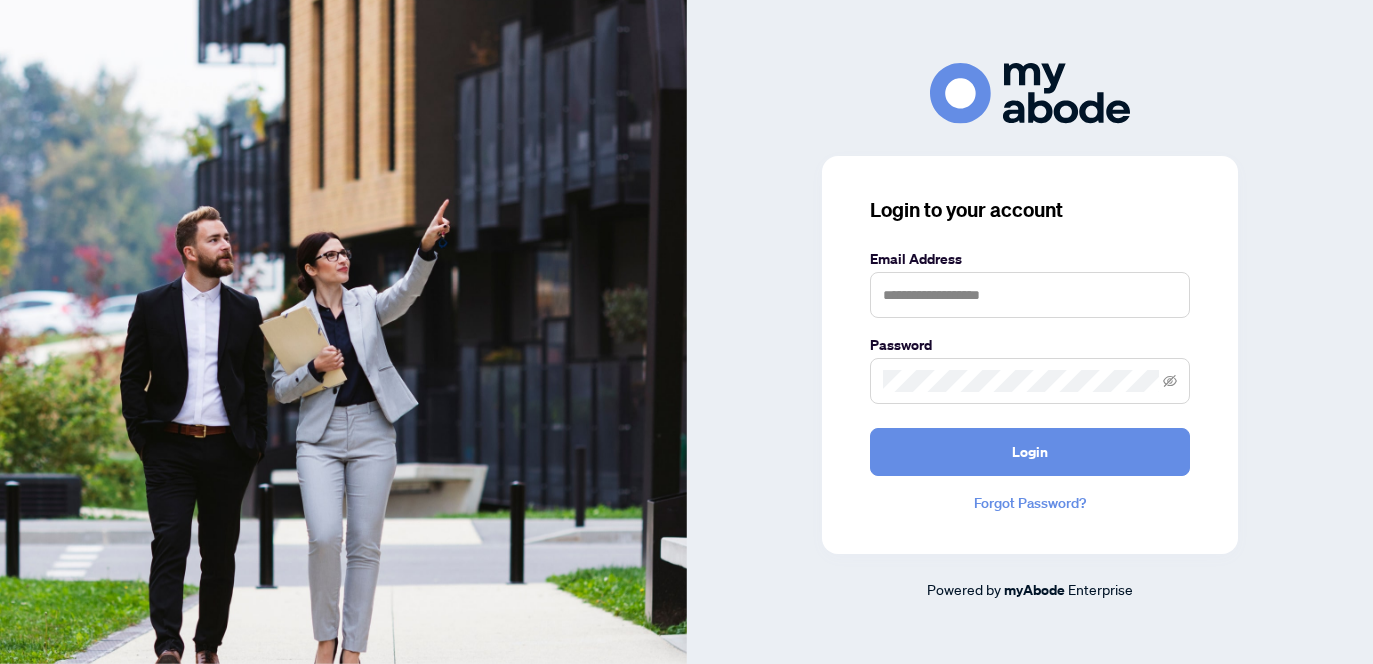 scroll, scrollTop: 0, scrollLeft: 0, axis: both 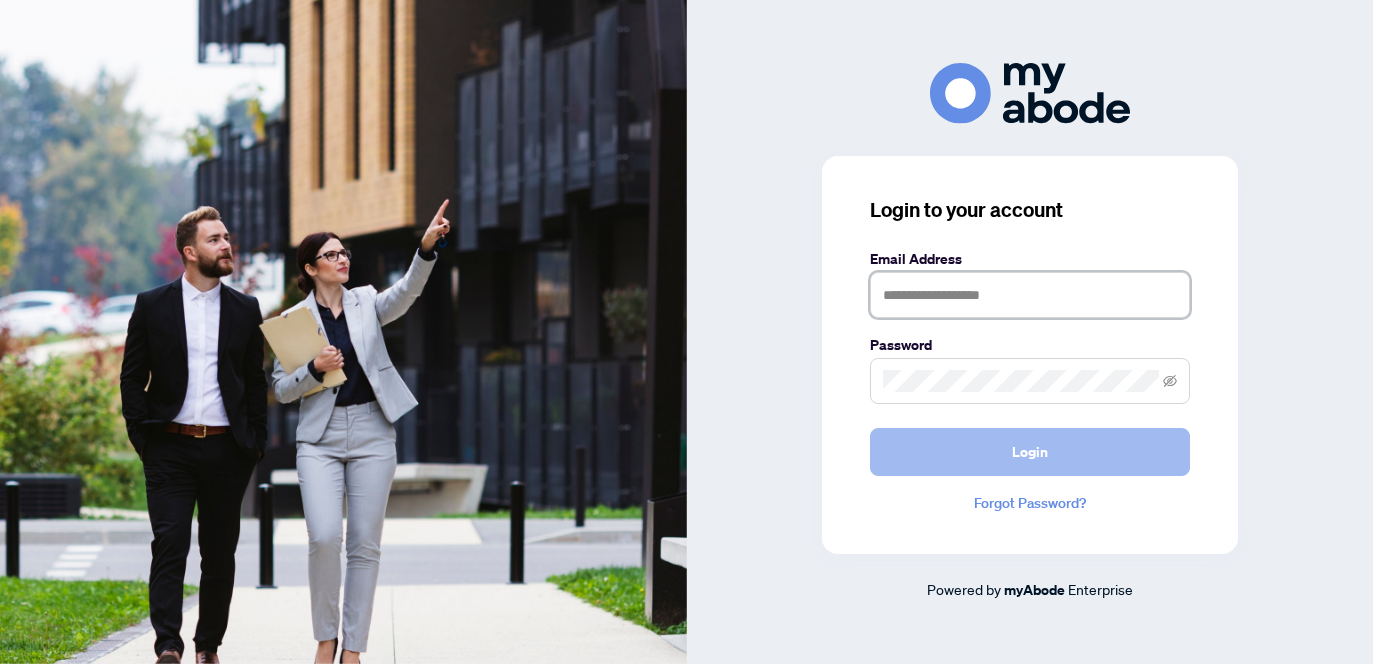 type on "**********" 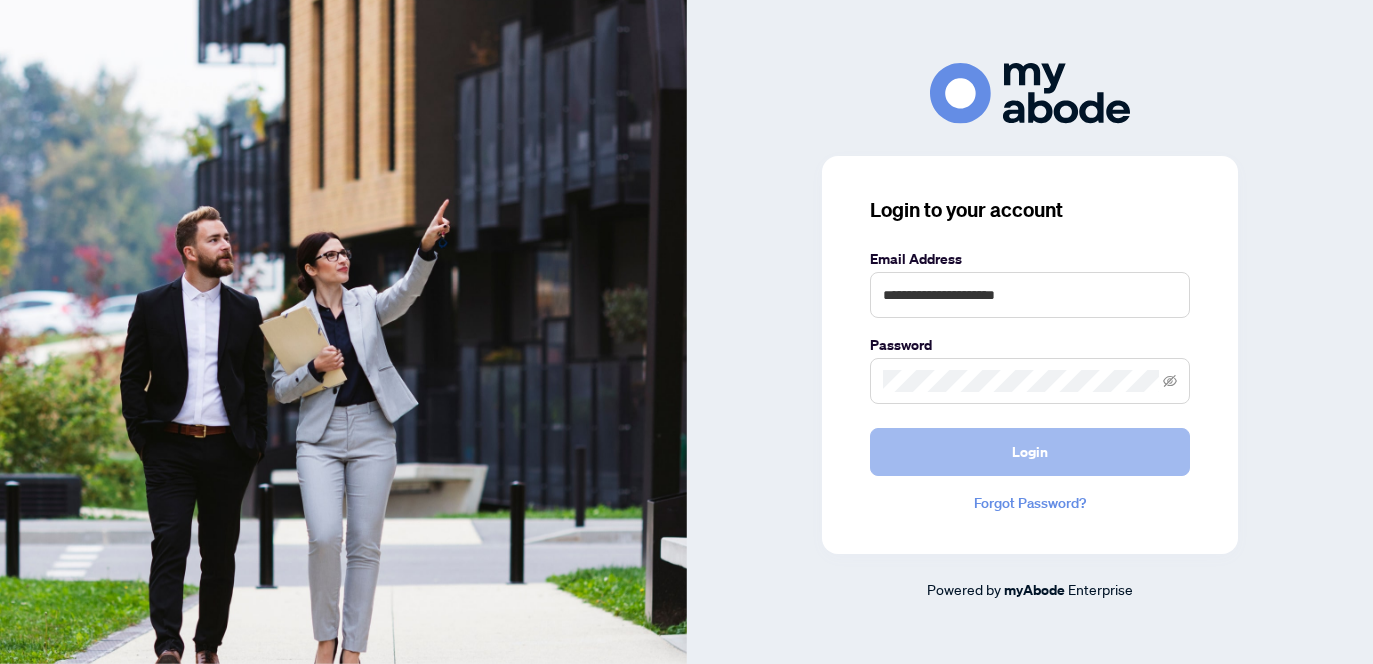 click on "Login" at bounding box center (1030, 452) 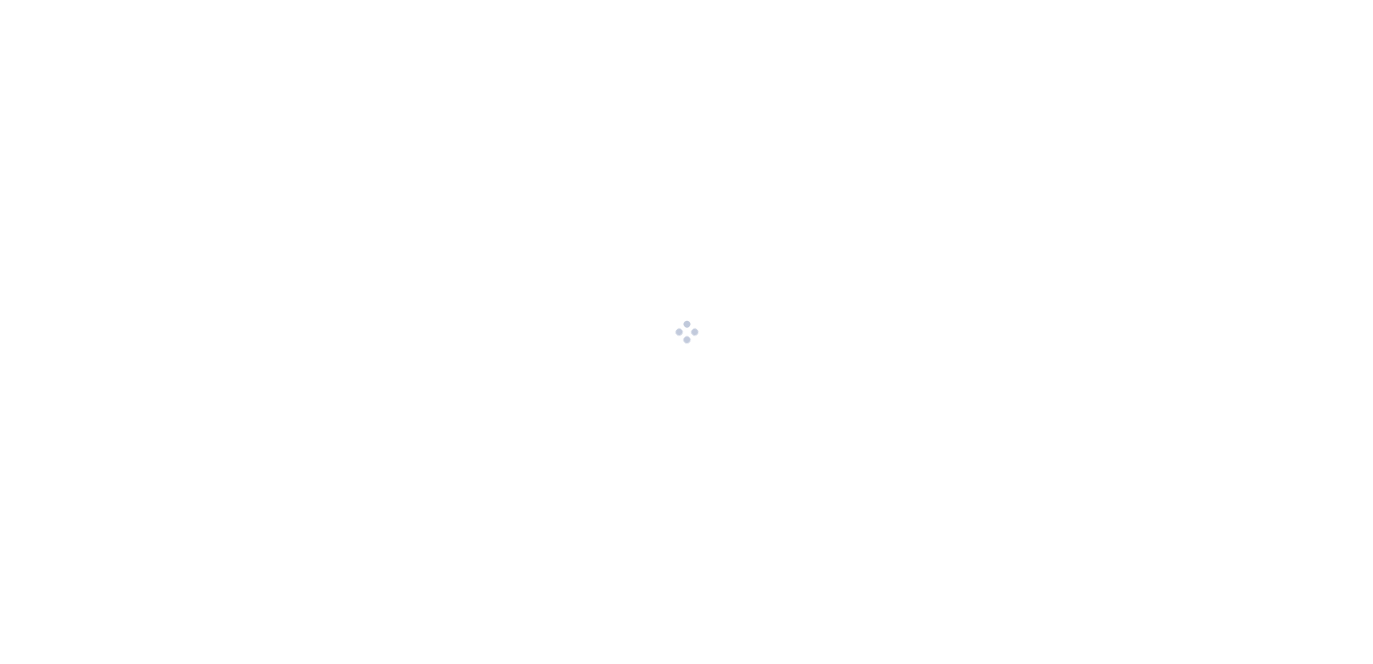 scroll, scrollTop: 0, scrollLeft: 0, axis: both 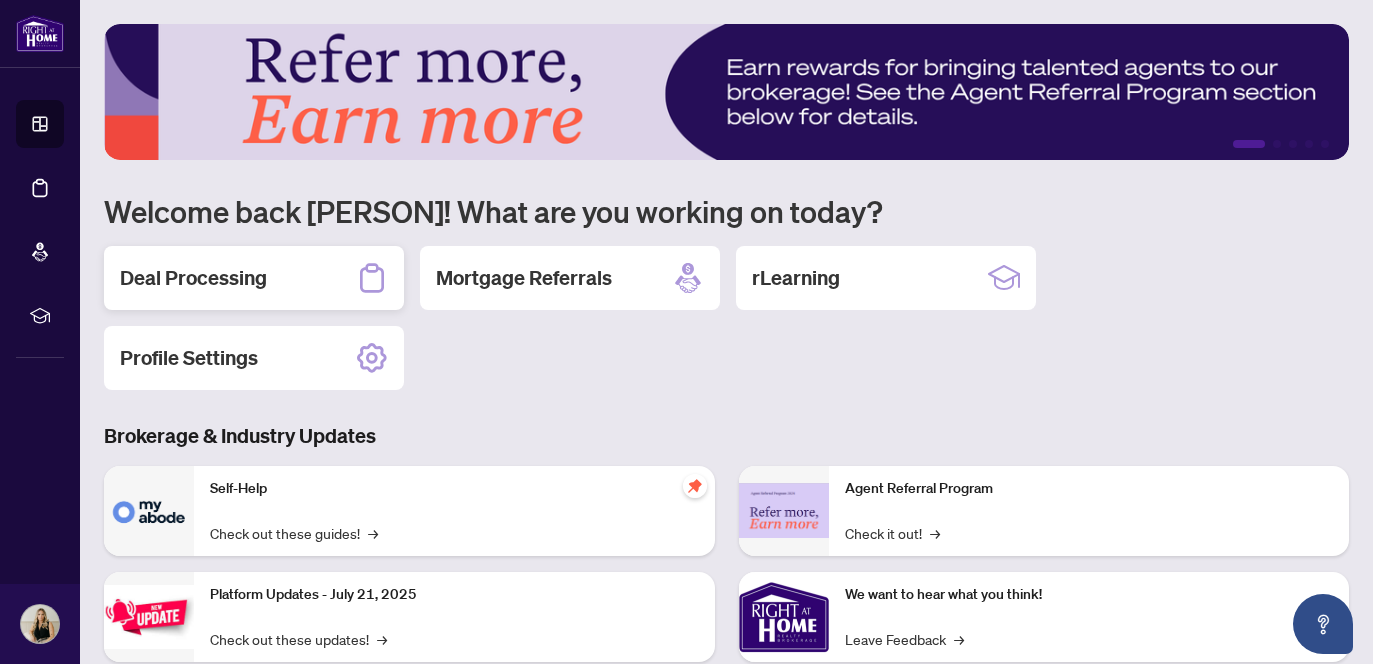 click on "Deal Processing" at bounding box center [193, 278] 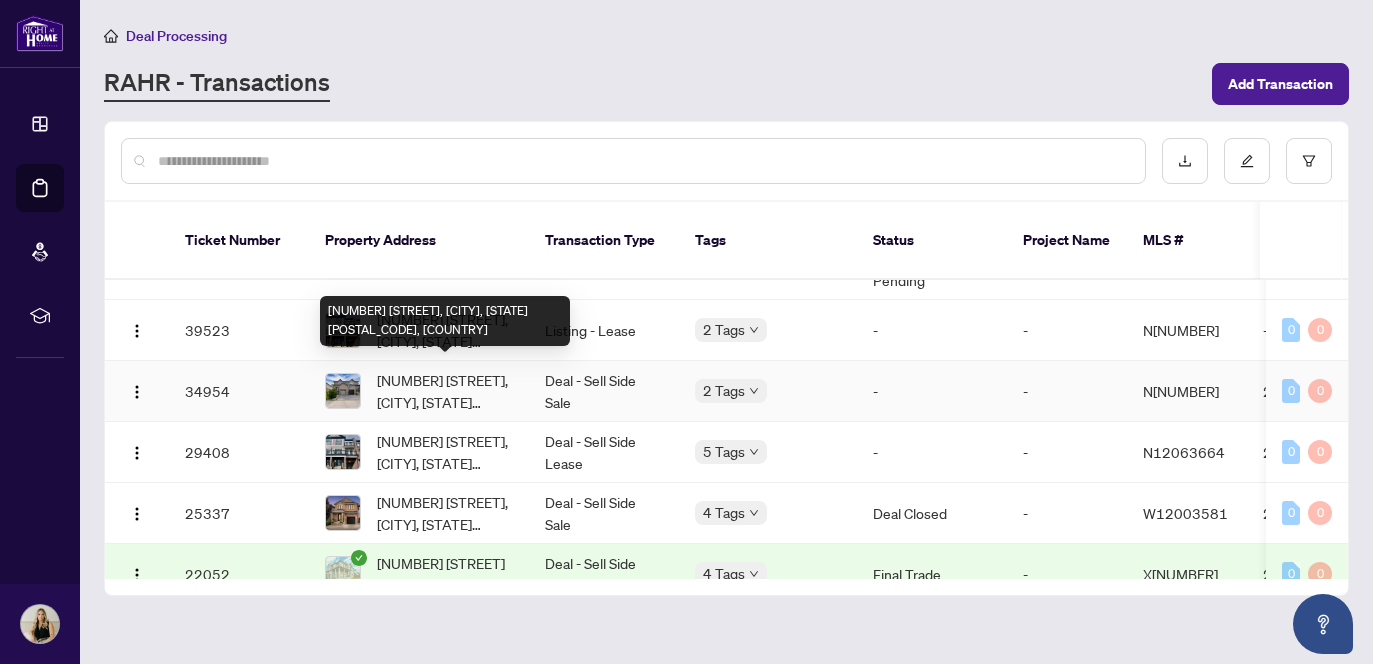 scroll, scrollTop: 0, scrollLeft: 0, axis: both 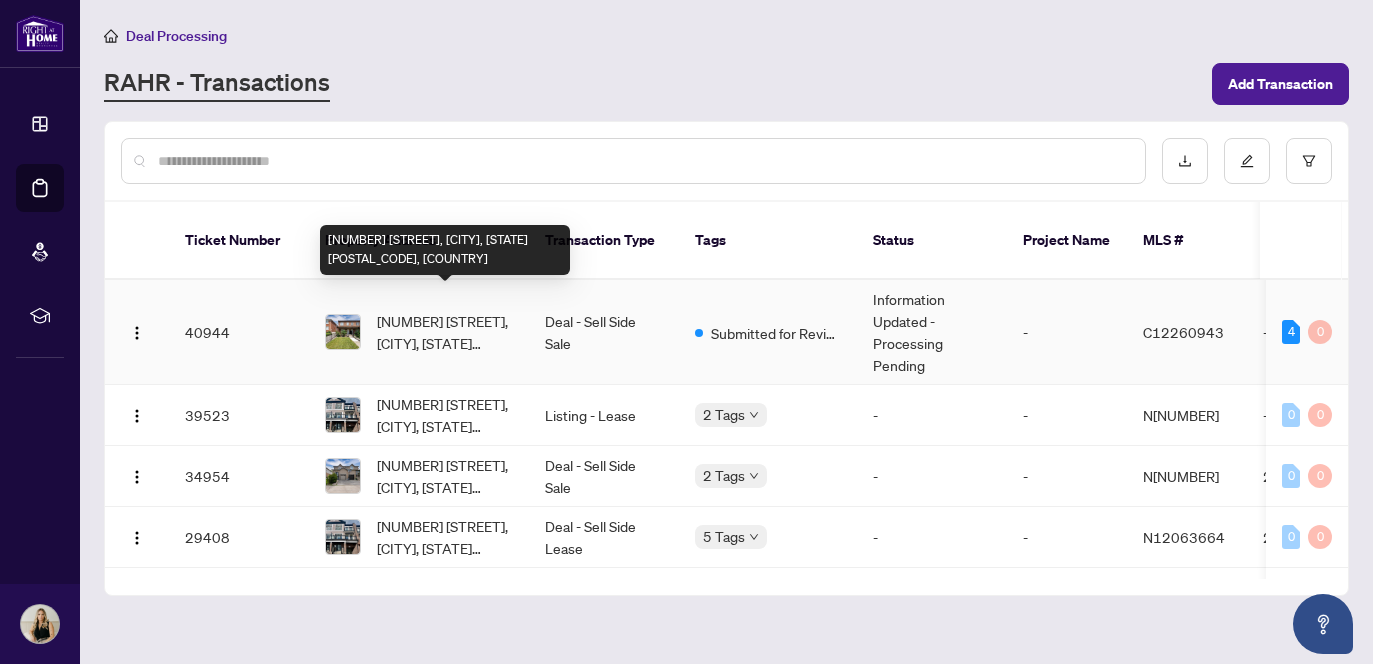 click on "[NUMBER] [STREET], [CITY], [STATE] [POSTAL_CODE], [COUNTRY]" at bounding box center [445, 332] 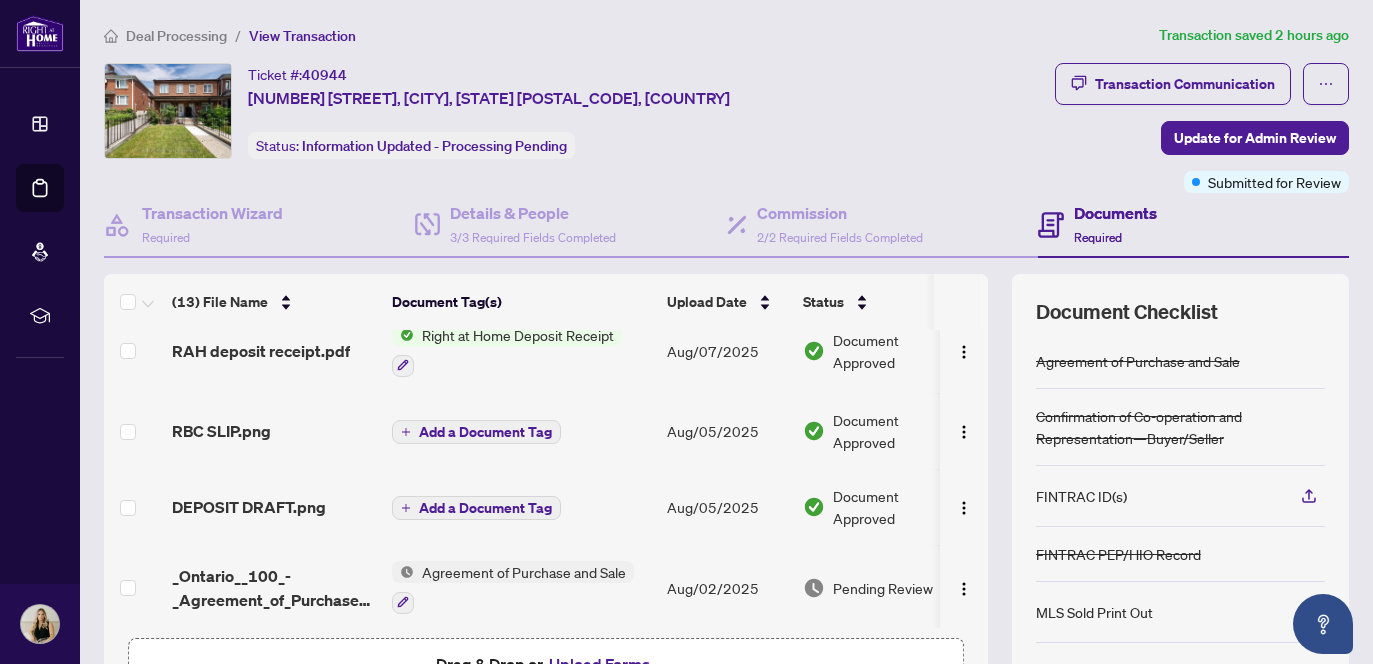 scroll, scrollTop: 23, scrollLeft: 0, axis: vertical 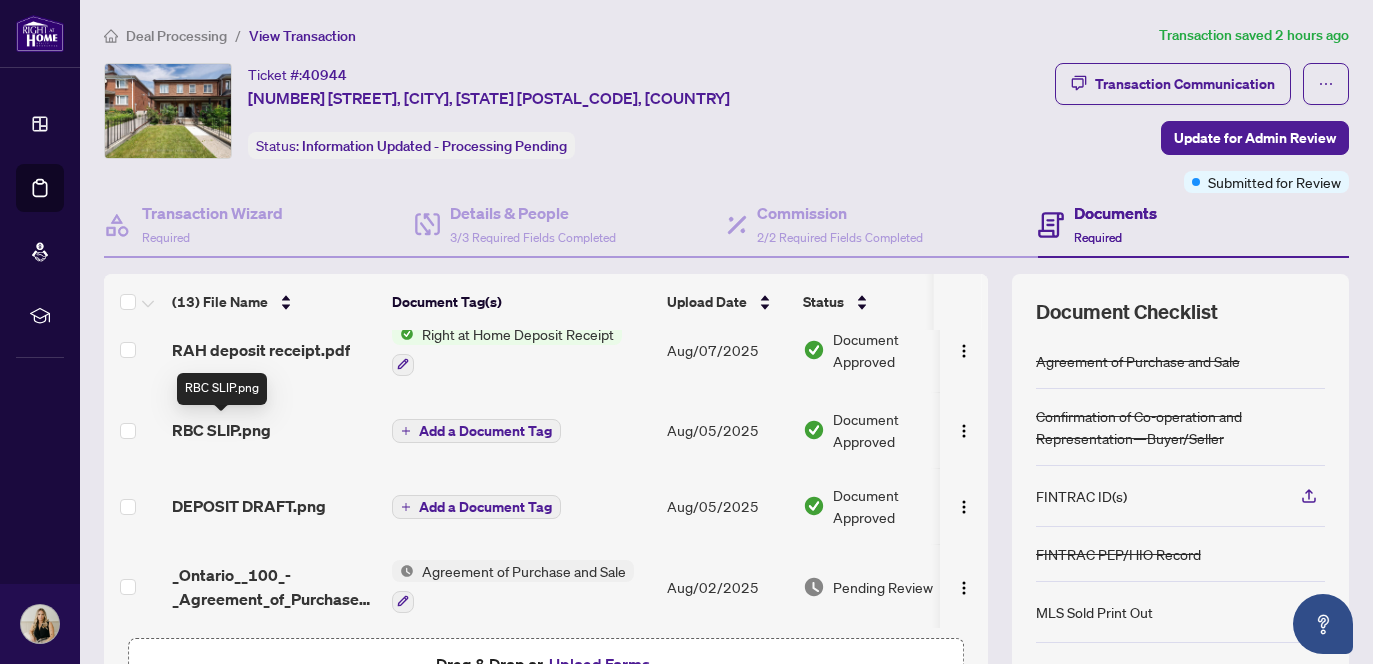 click on "RBC SLIP.png" at bounding box center (221, 430) 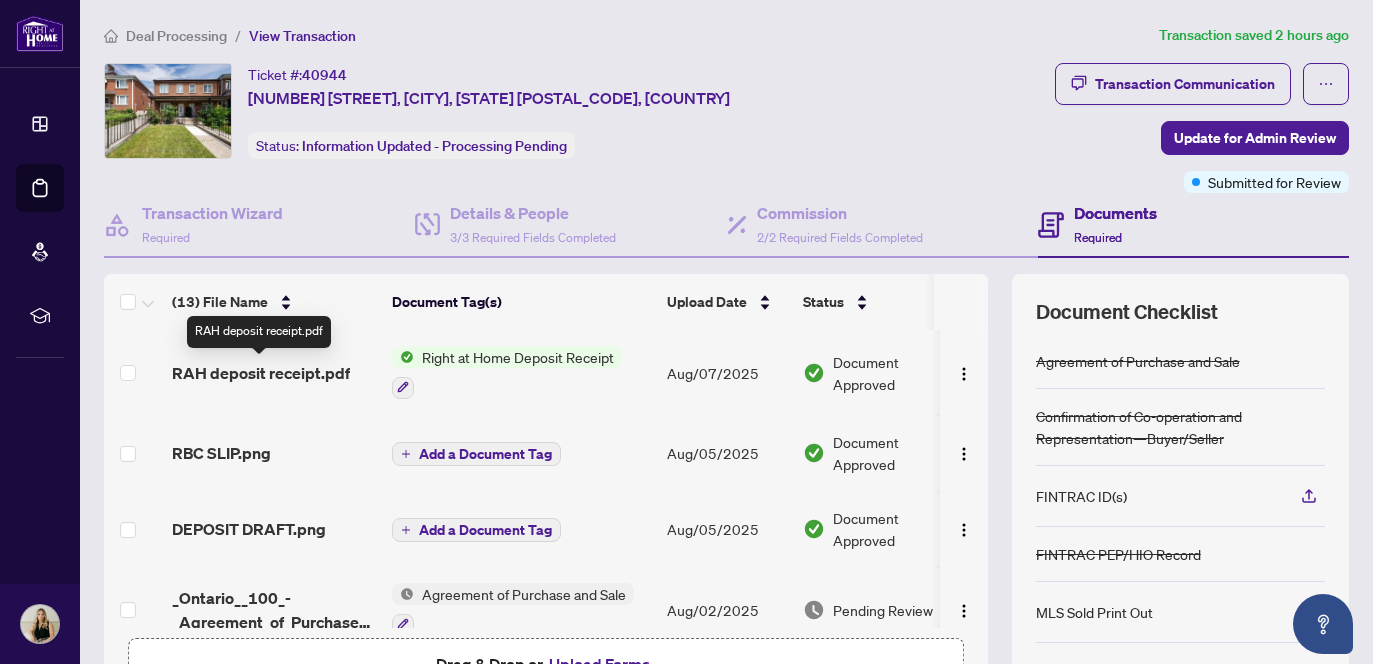 click on "RAH deposit receipt.pdf" at bounding box center (261, 373) 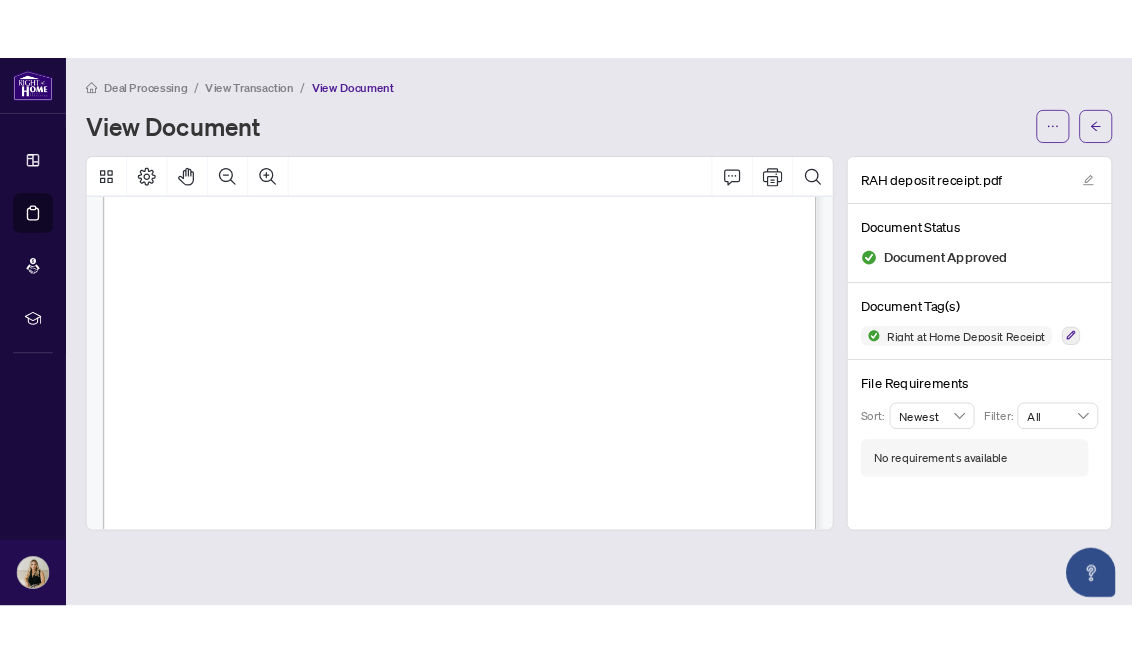 scroll, scrollTop: 755, scrollLeft: 0, axis: vertical 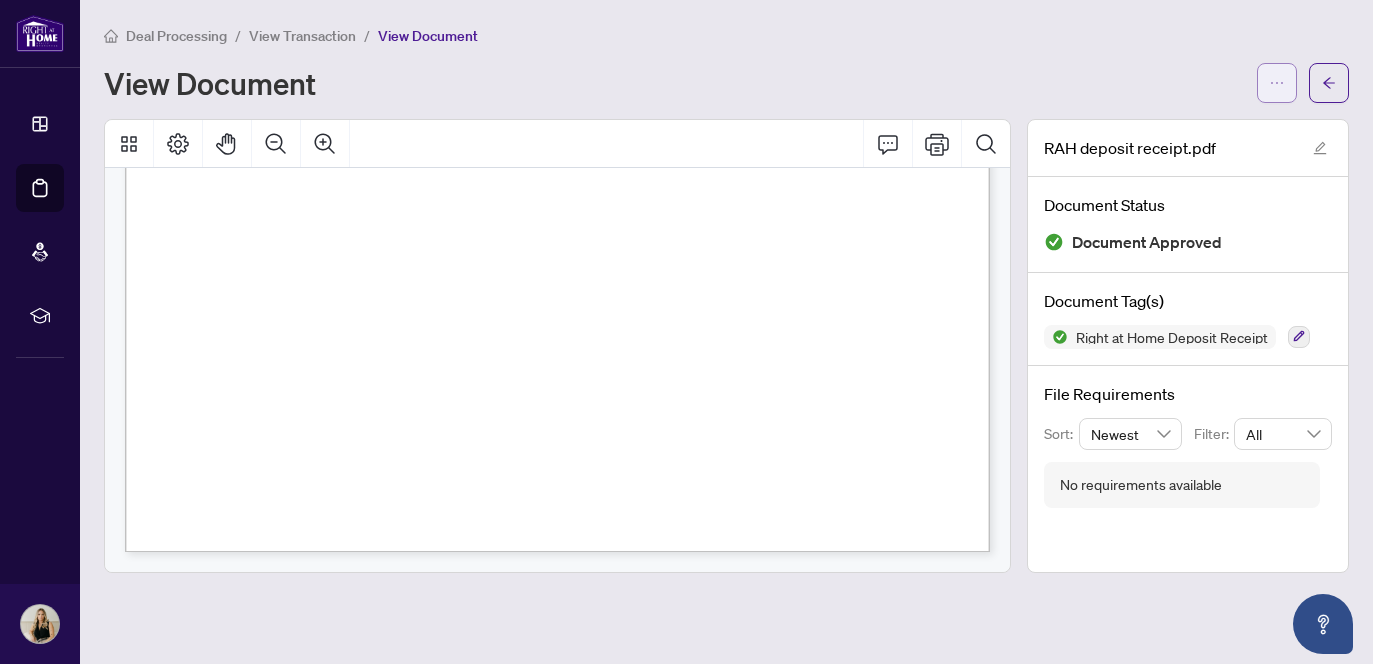 click 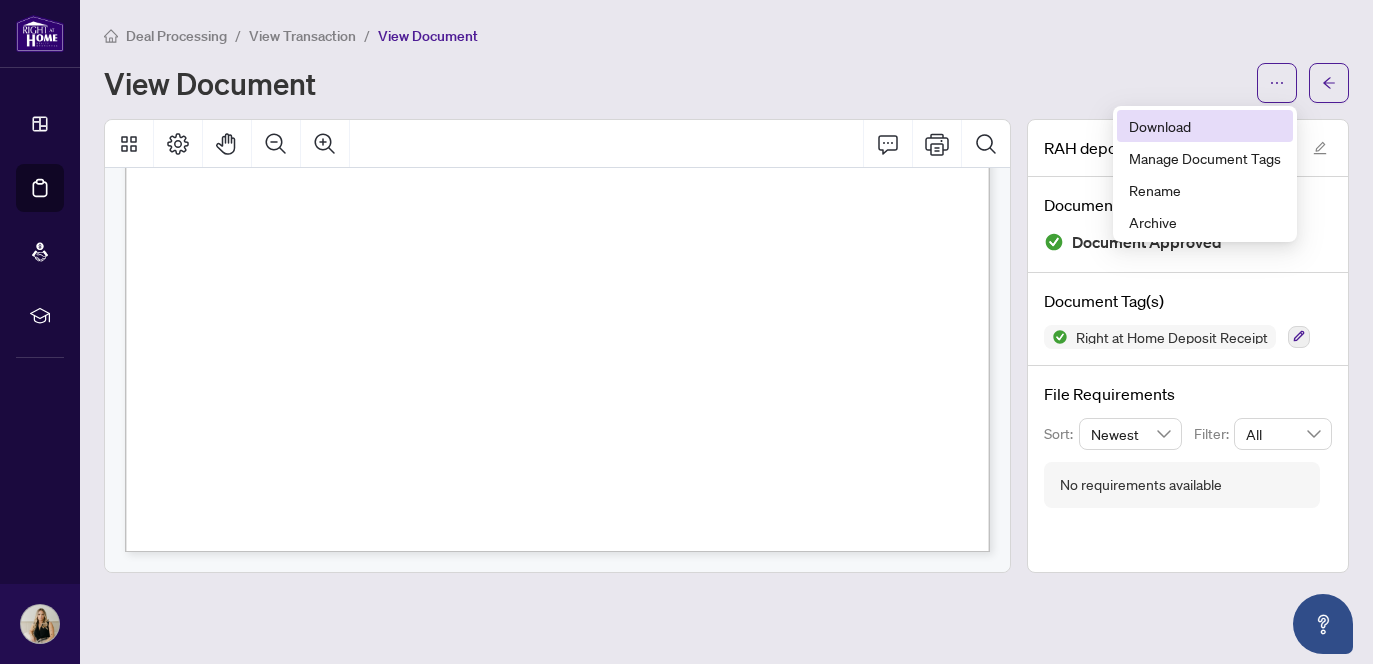 click on "Download" at bounding box center (1205, 126) 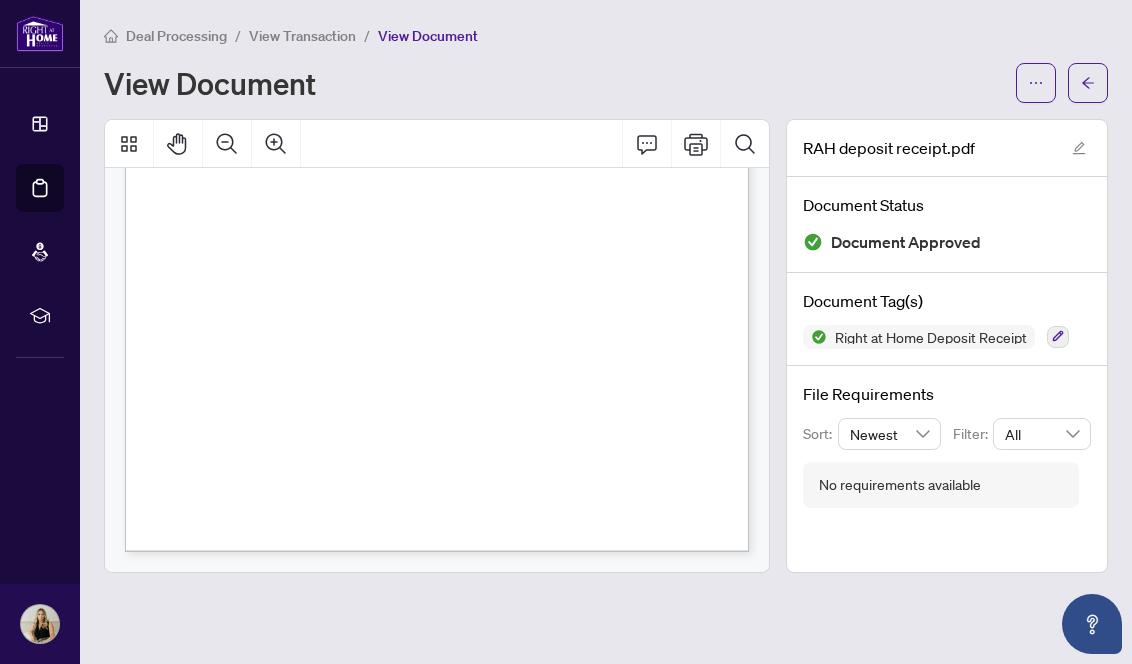 scroll, scrollTop: 0, scrollLeft: 0, axis: both 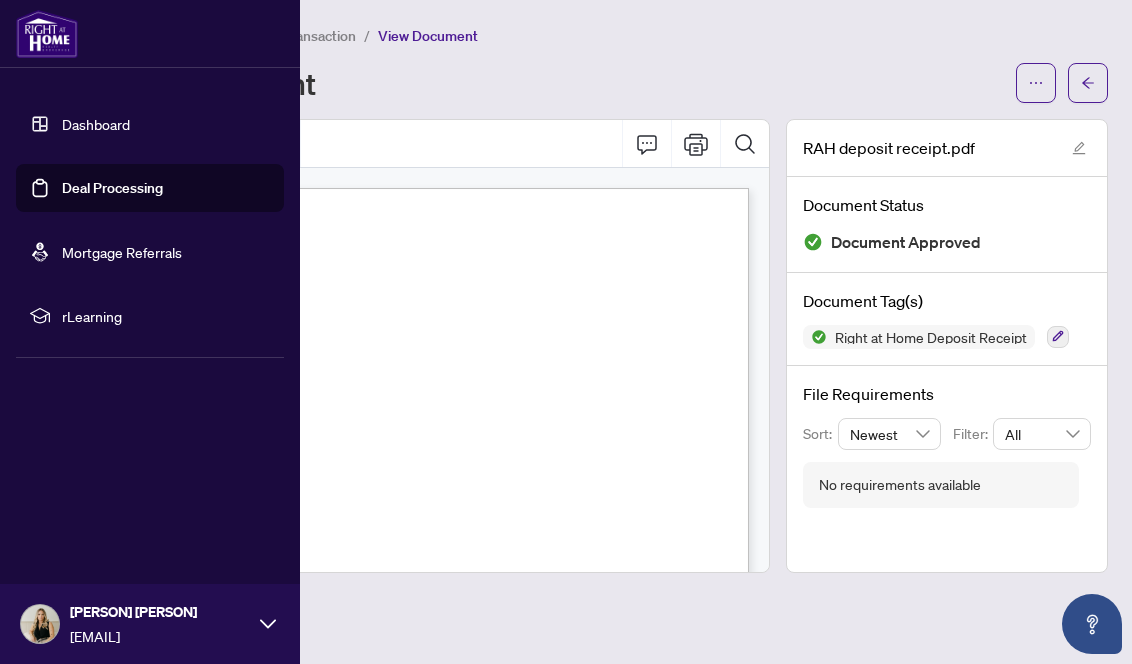click at bounding box center (47, 34) 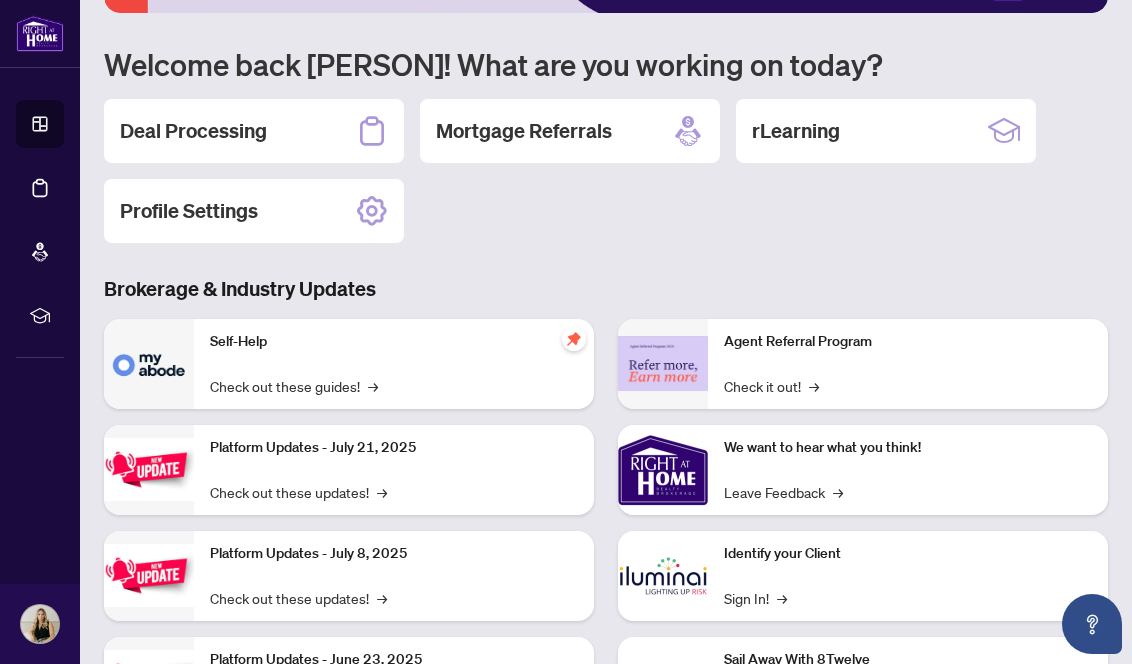 scroll, scrollTop: 0, scrollLeft: 0, axis: both 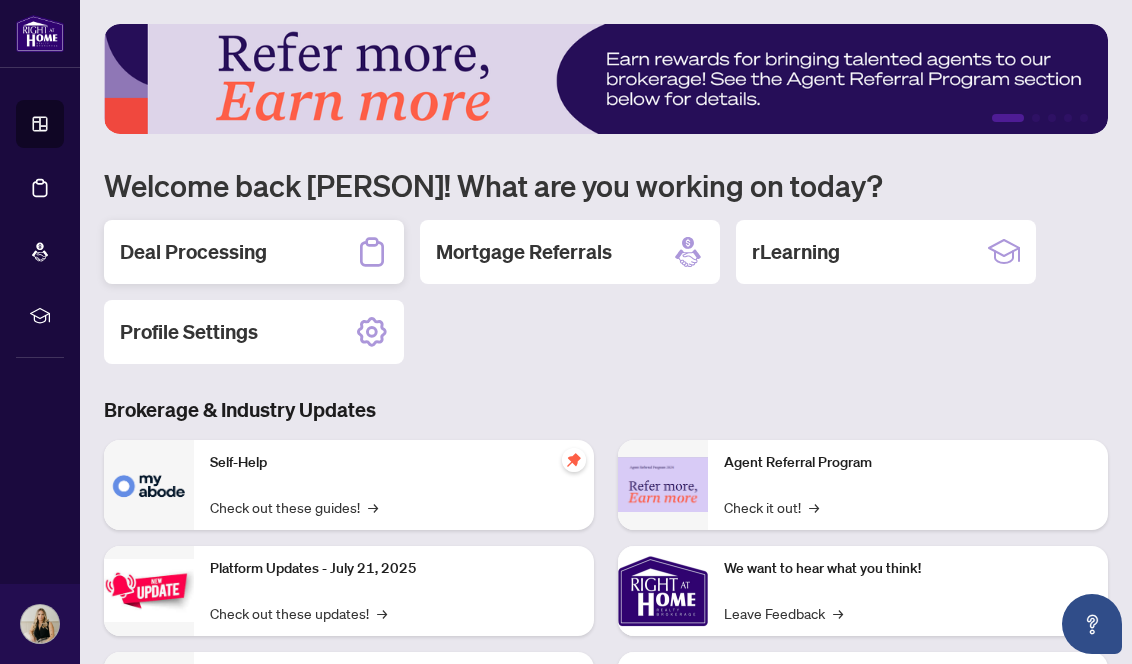 click on "Deal Processing" at bounding box center (193, 252) 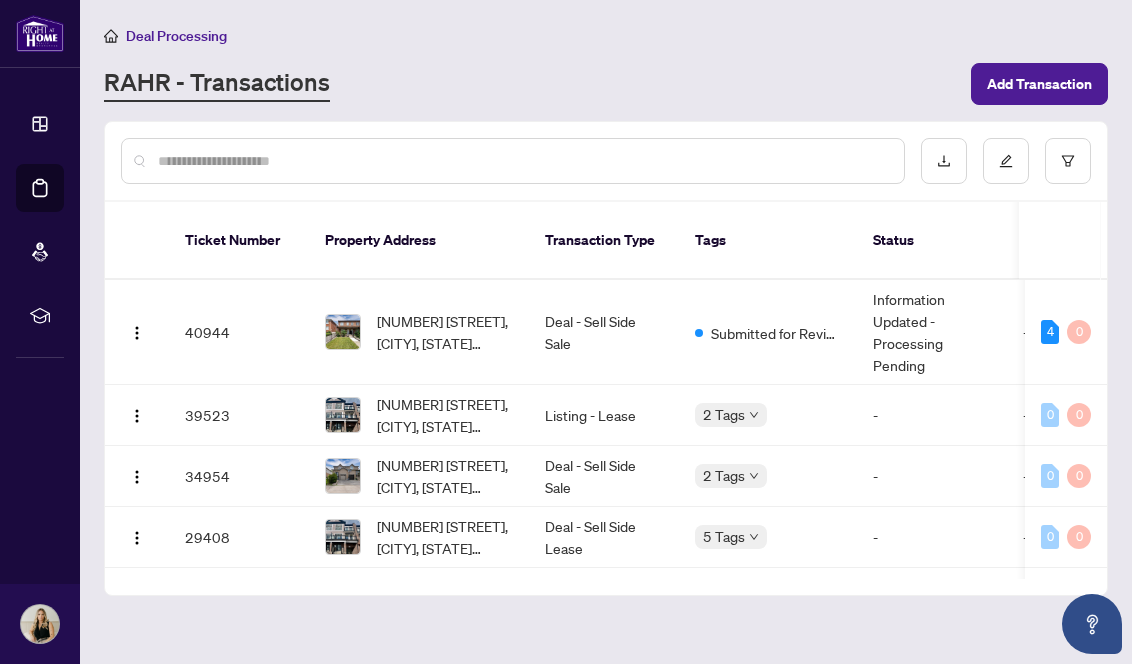 click on "Add Transaction" at bounding box center (1039, 84) 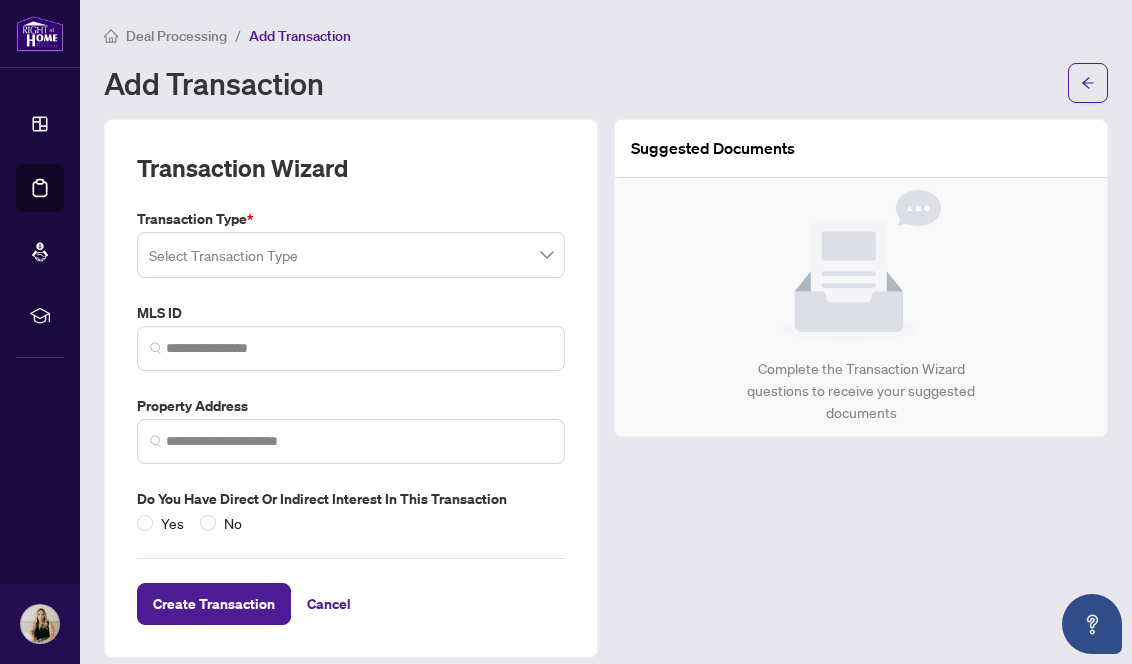 click at bounding box center (351, 255) 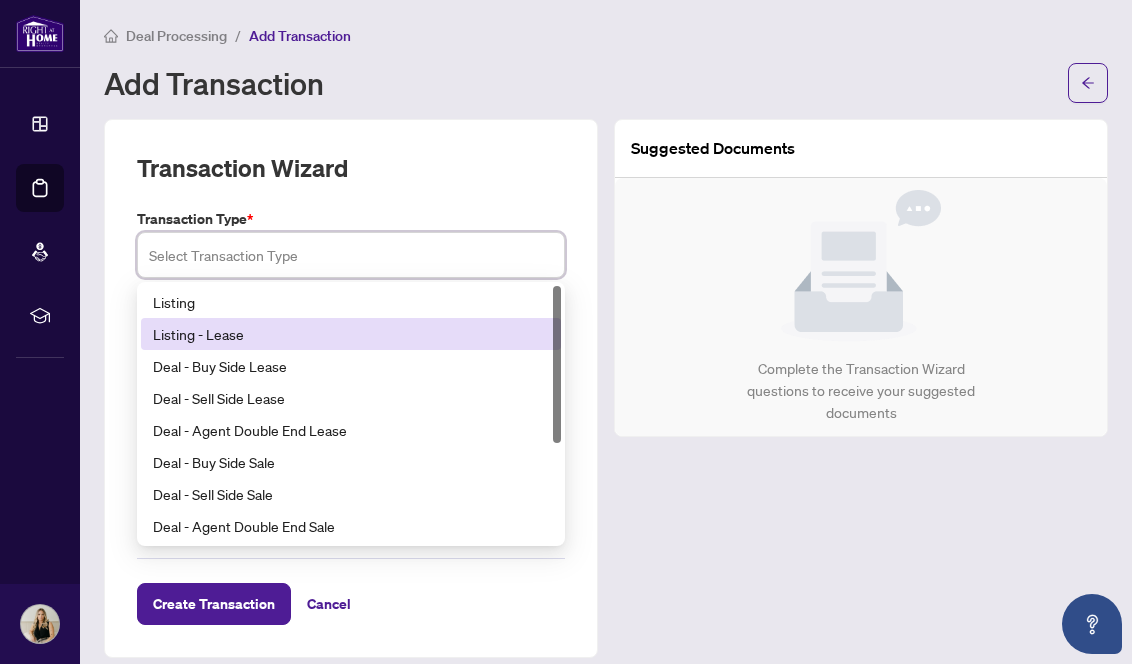 click on "Listing - Lease" at bounding box center [351, 334] 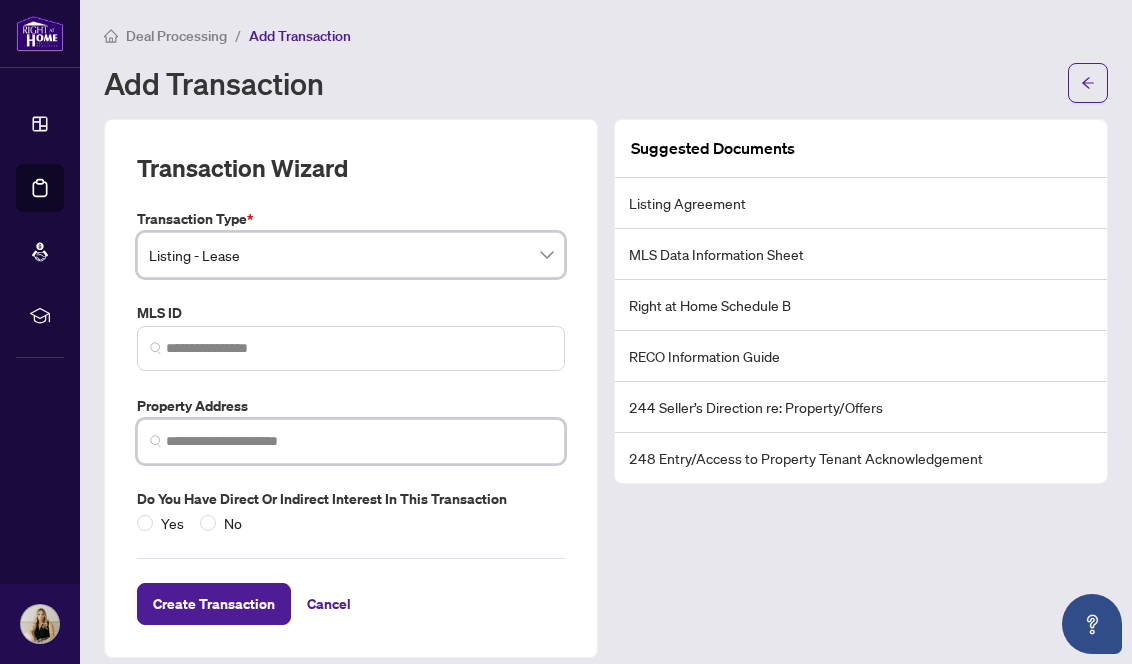 click at bounding box center (359, 441) 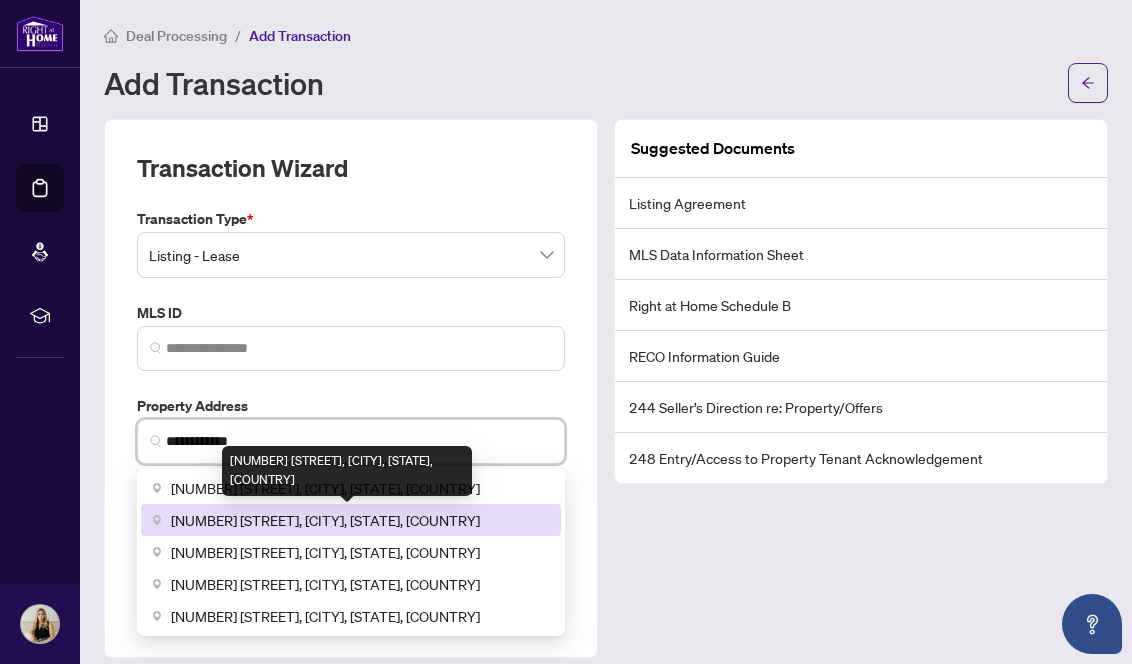 click on "[NUMBER] [STREET], [CITY], [STATE], [COUNTRY]" at bounding box center [347, 471] 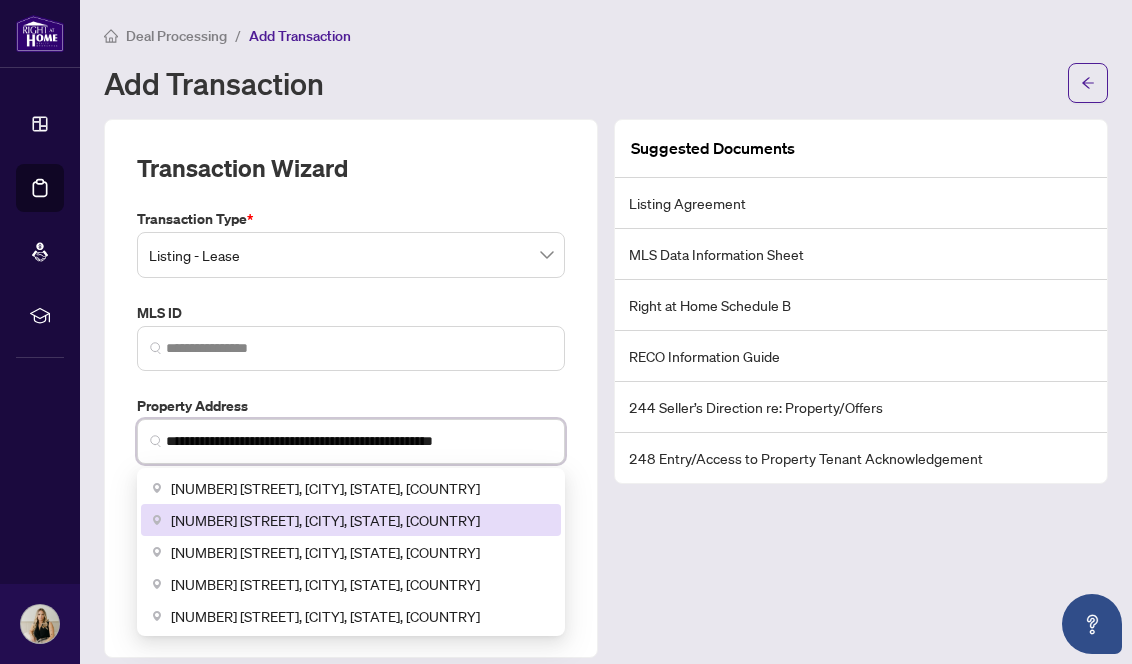 drag, startPoint x: 261, startPoint y: 442, endPoint x: 582, endPoint y: 442, distance: 321 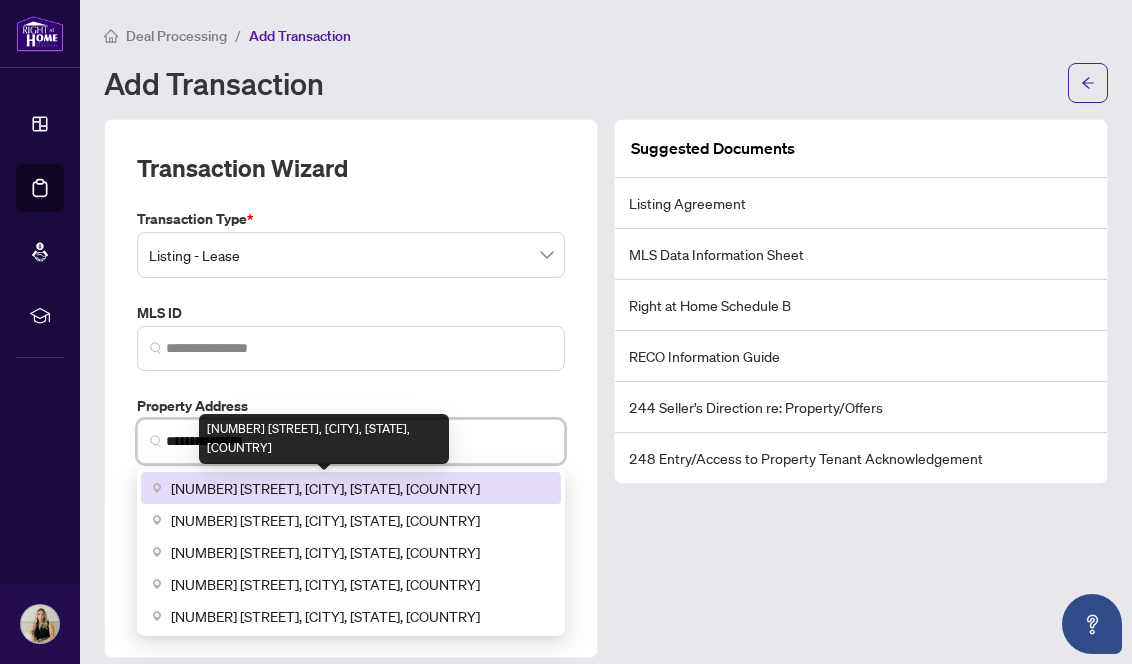 click on "[NUMBER] [STREET], [CITY], [STATE], [COUNTRY]" at bounding box center [325, 488] 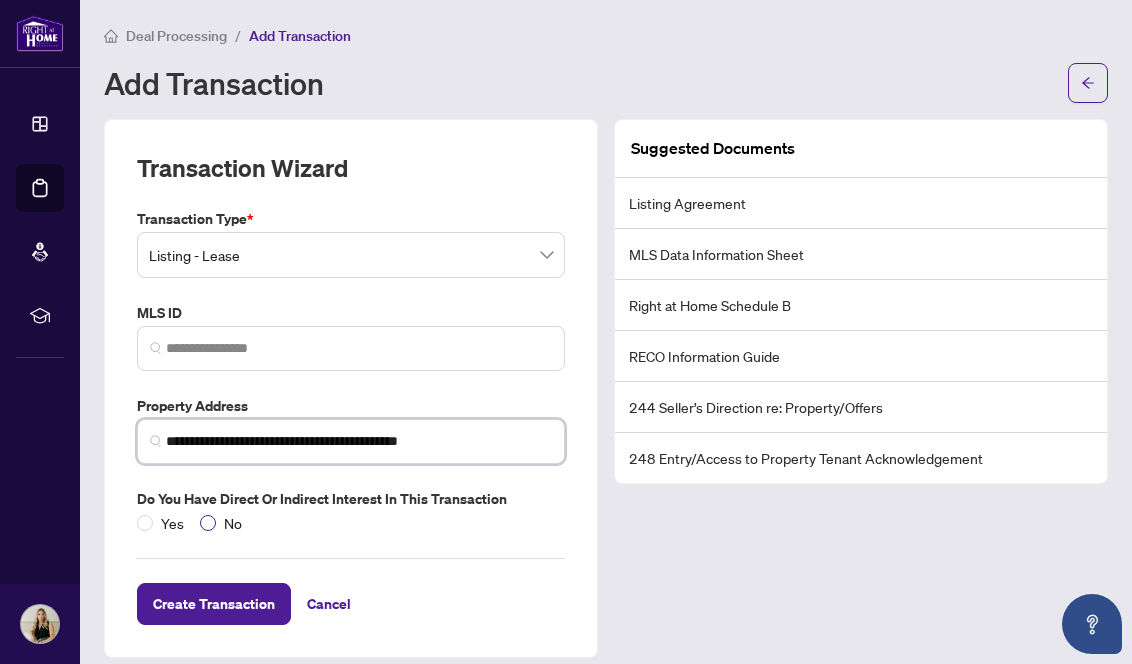 type on "**********" 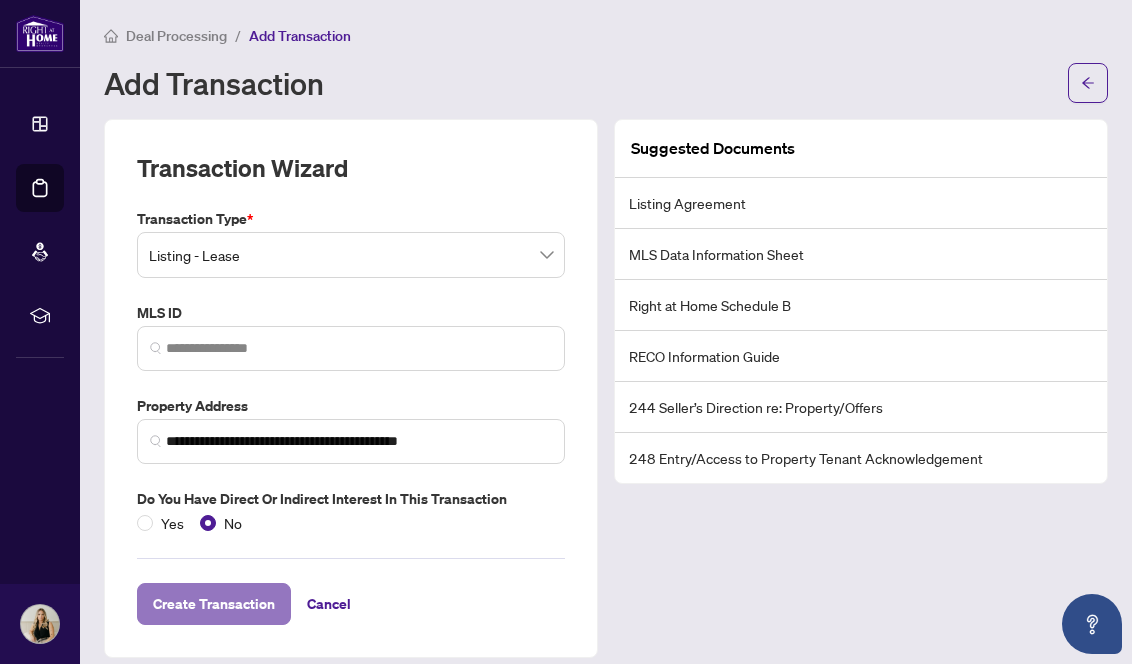 click on "Create Transaction" at bounding box center [214, 604] 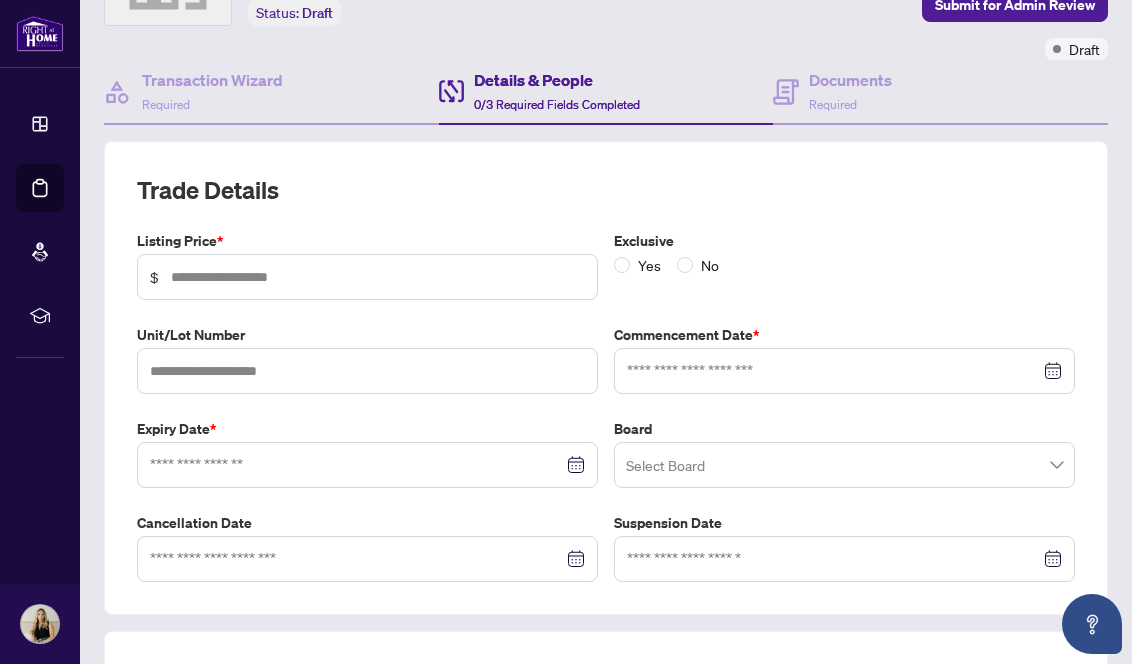 scroll, scrollTop: 159, scrollLeft: 0, axis: vertical 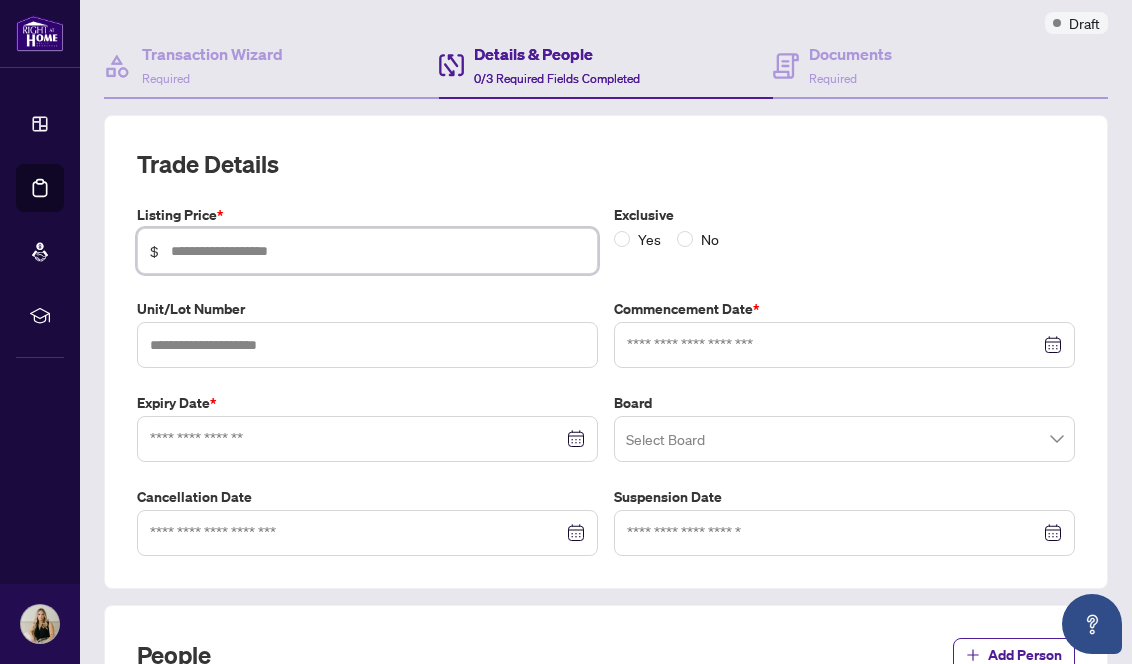 click at bounding box center [378, 251] 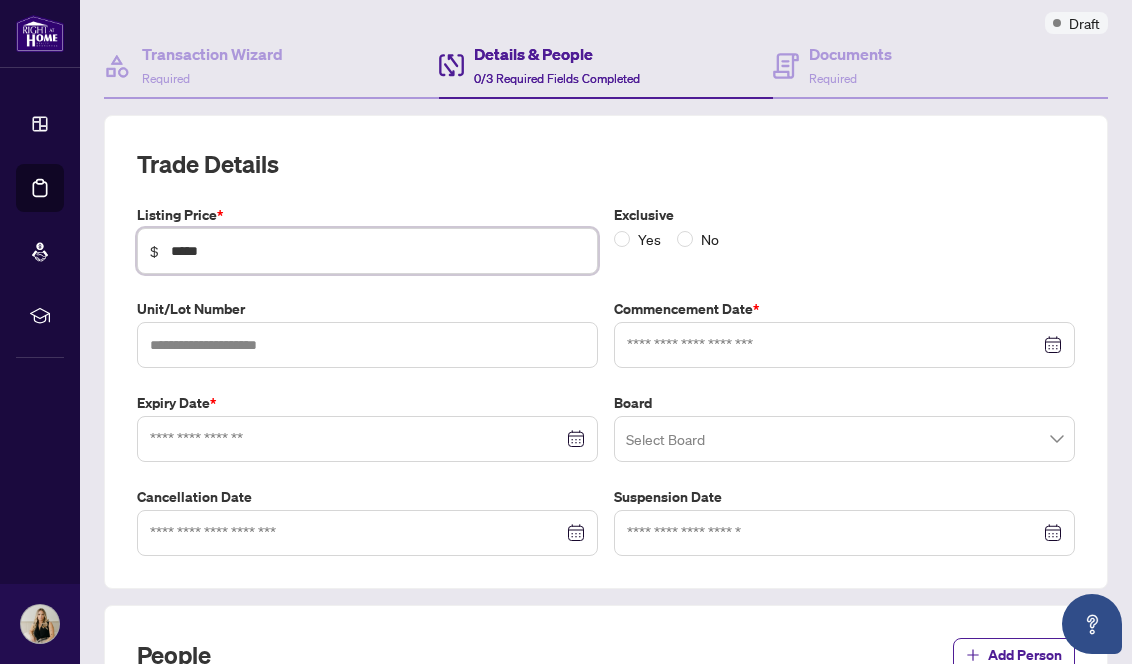 type on "*****" 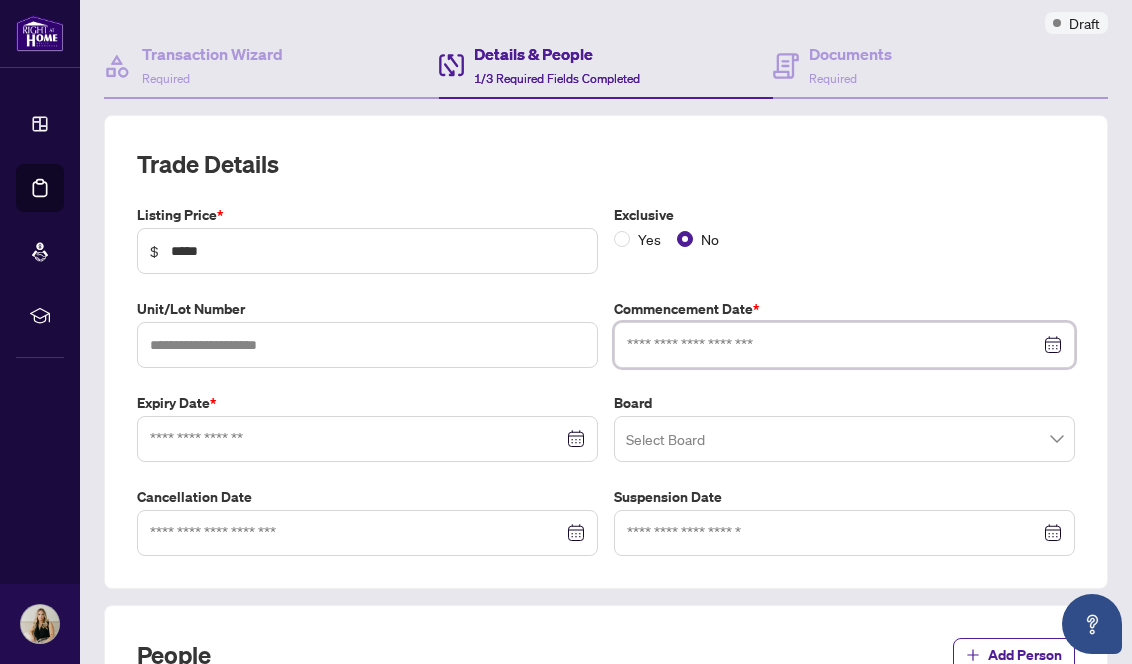 click at bounding box center [833, 345] 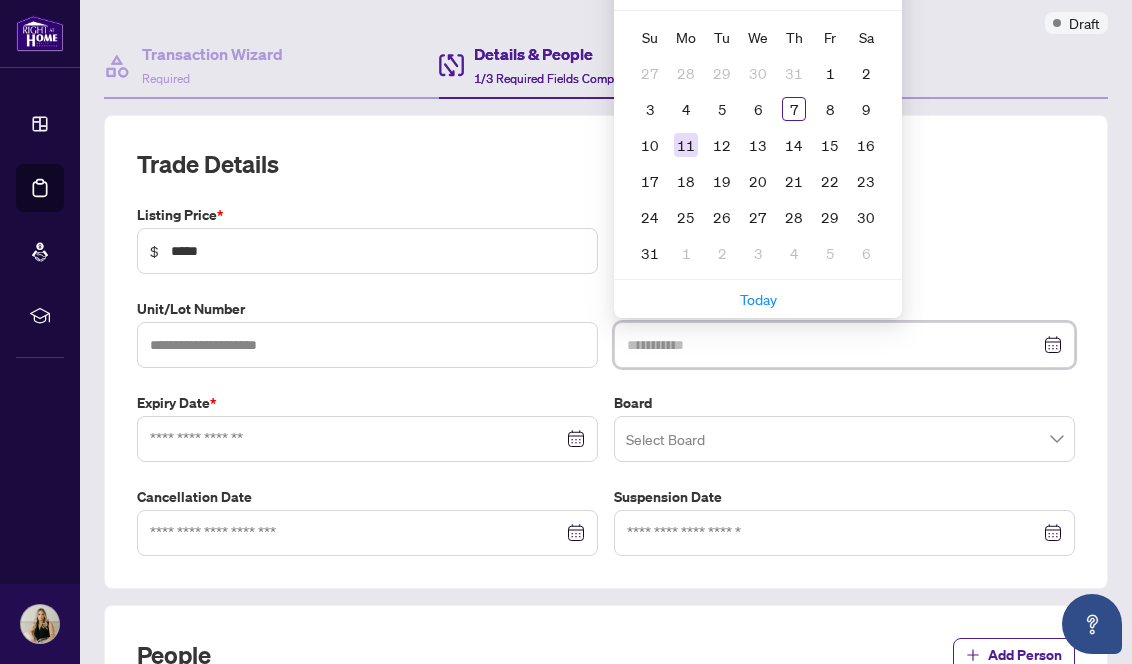 type on "**********" 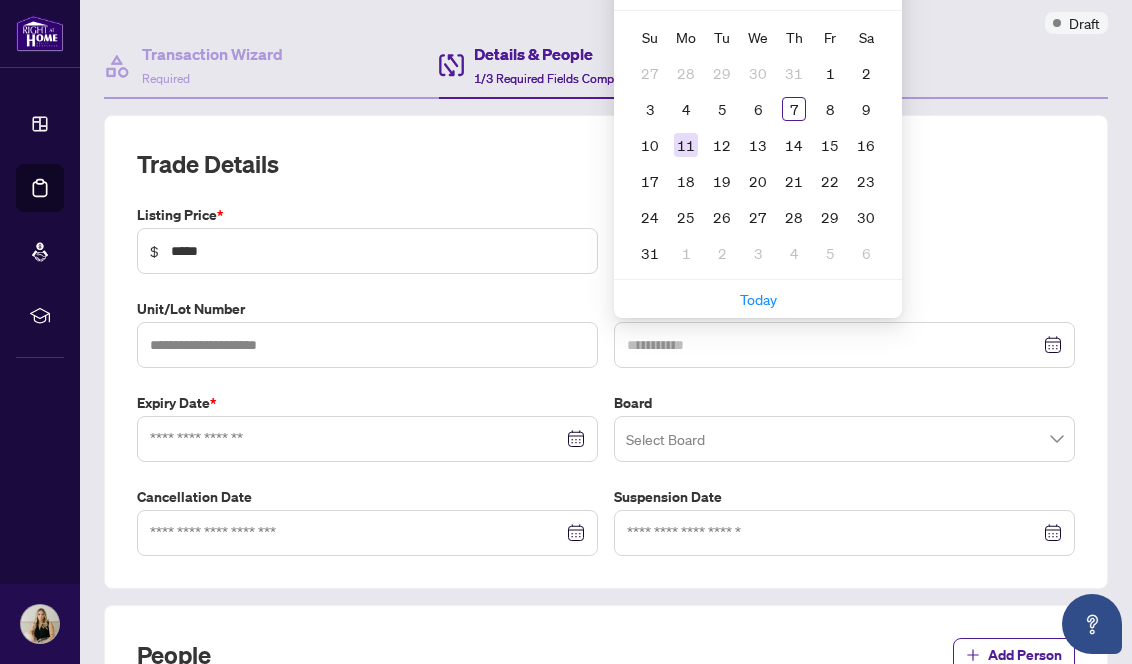 click on "11" at bounding box center (686, 145) 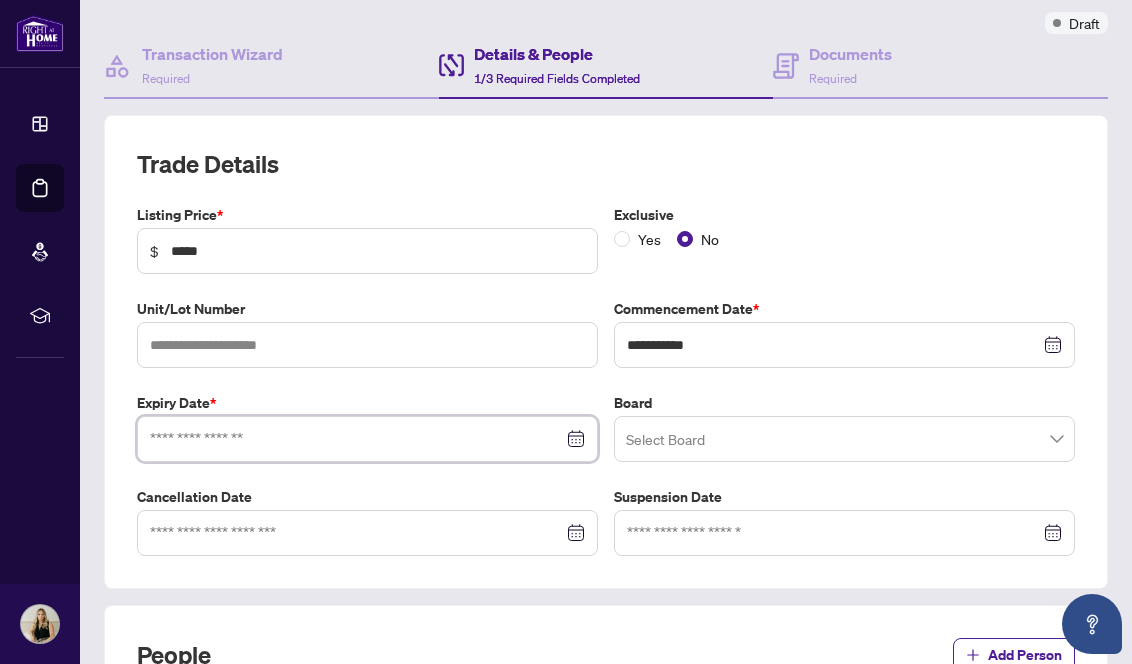 click at bounding box center (356, 439) 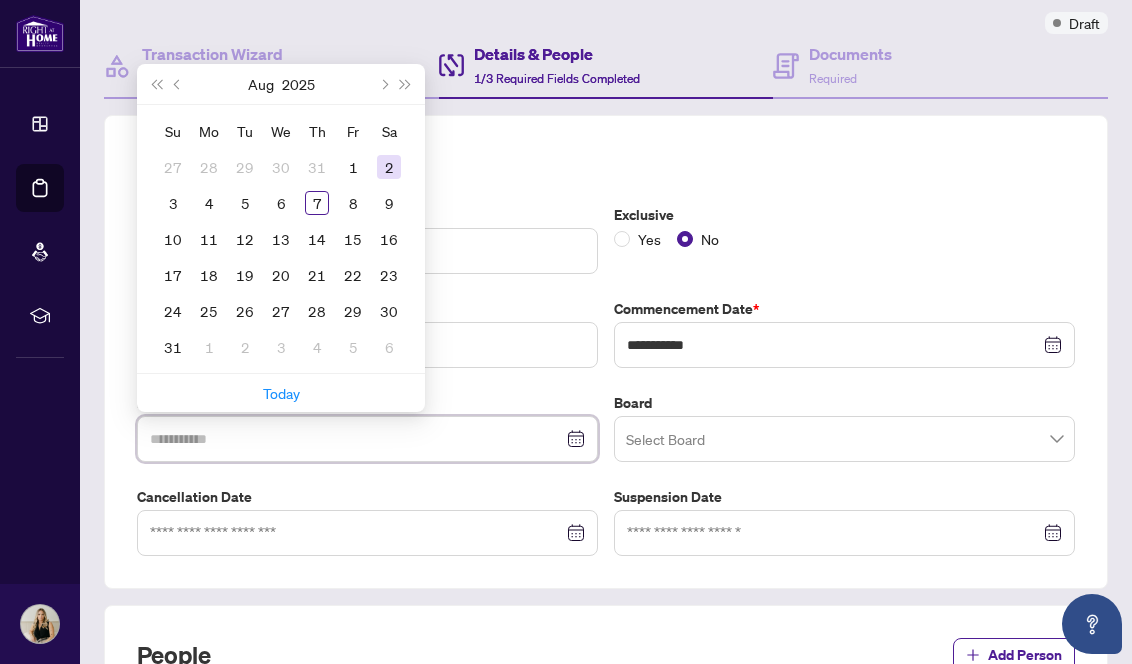 type on "**********" 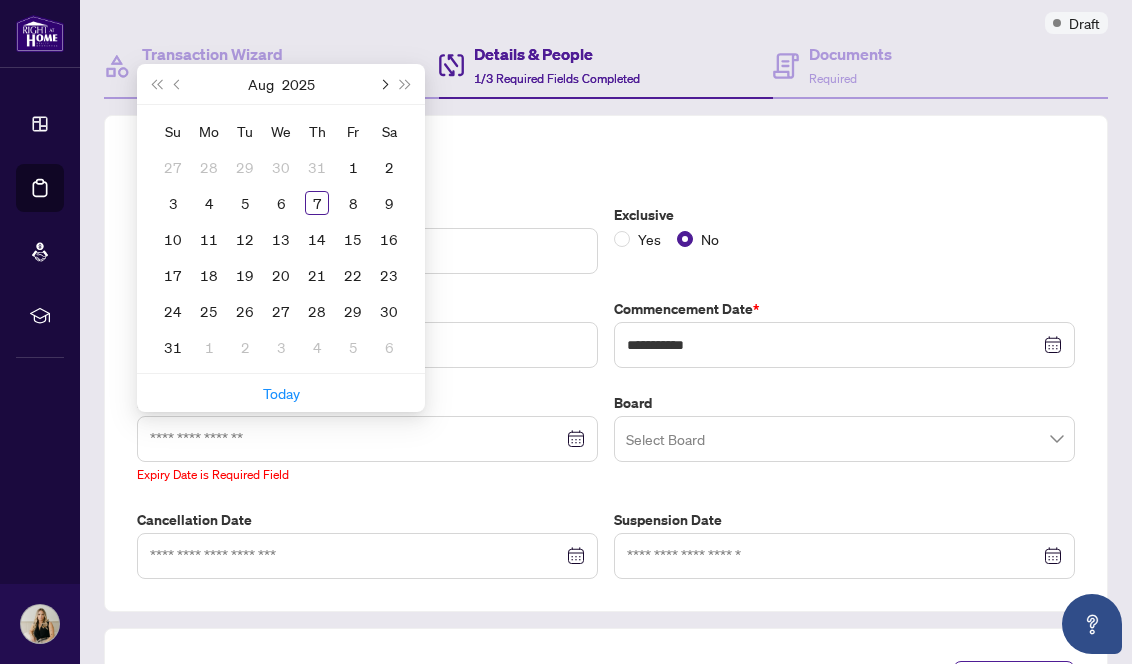click at bounding box center [383, 84] 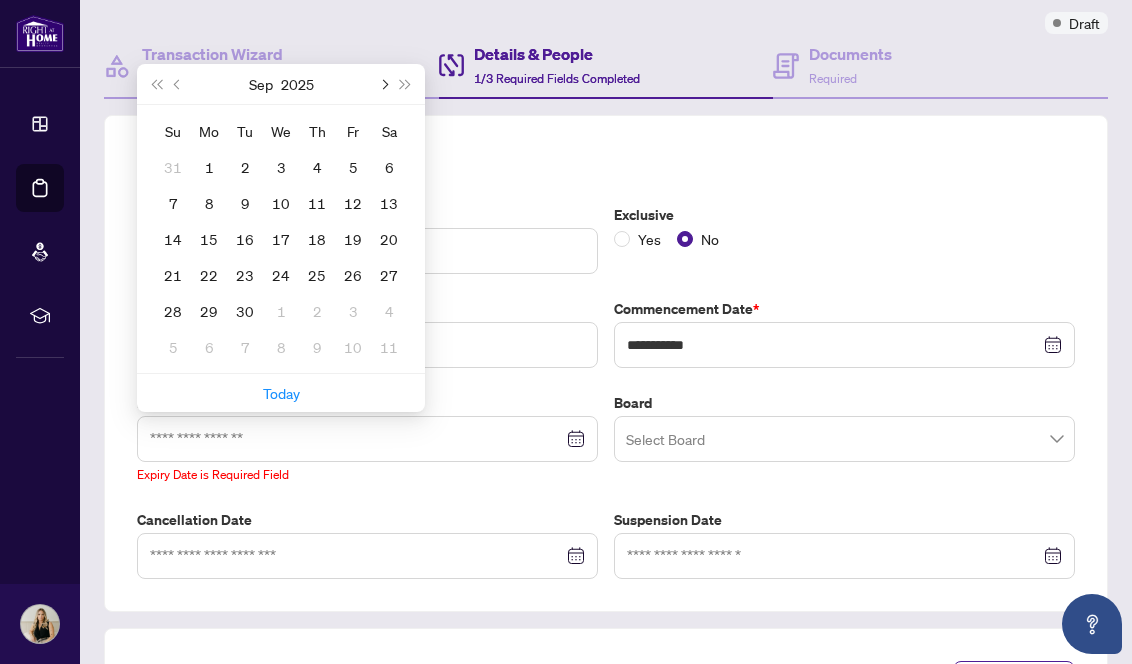 click at bounding box center [383, 84] 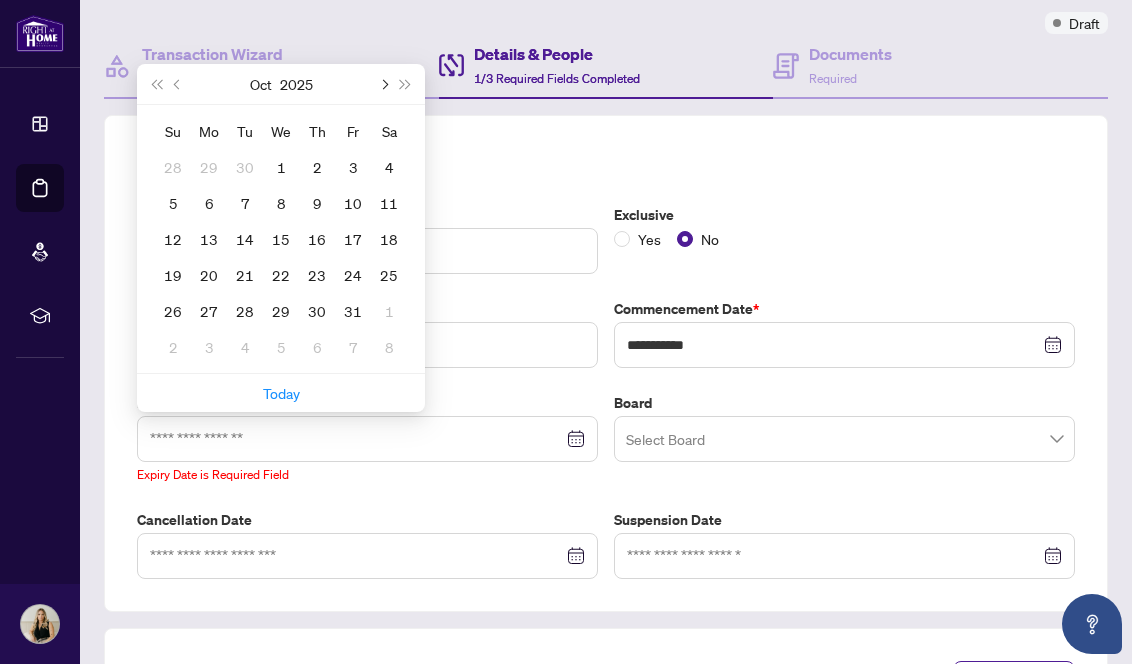 click at bounding box center (383, 84) 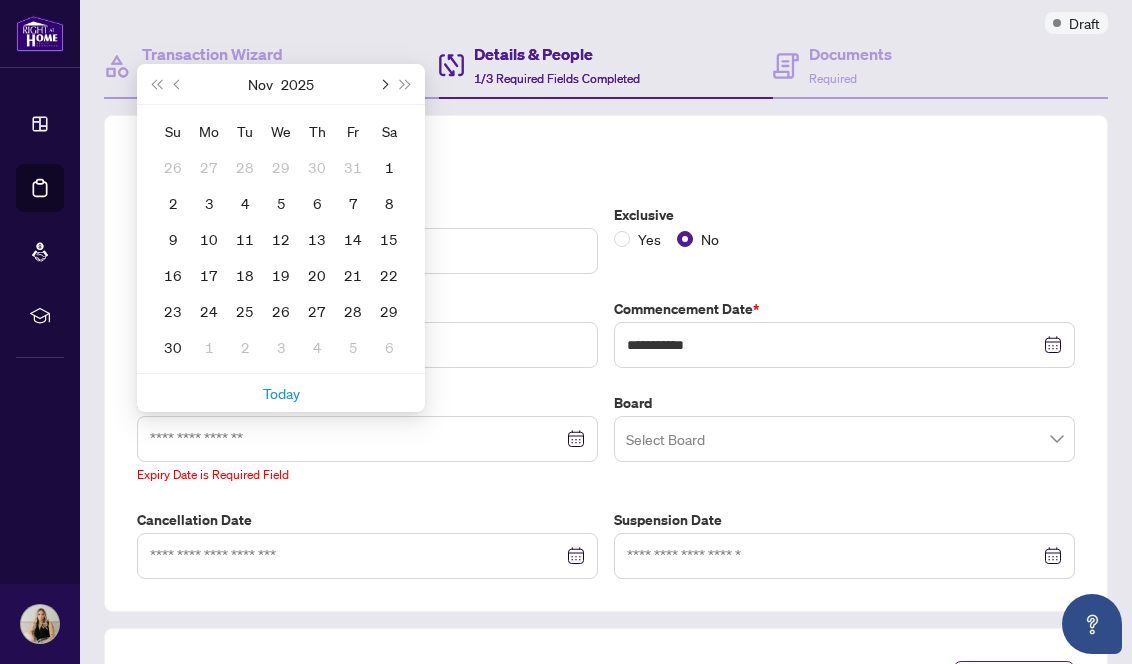 click at bounding box center (383, 84) 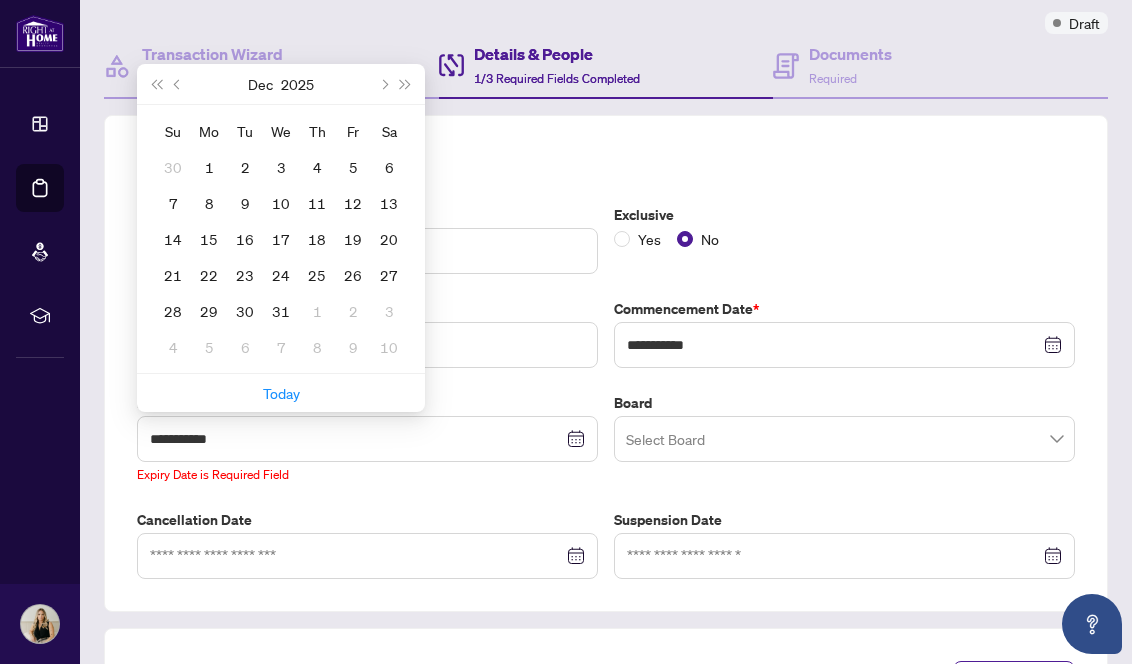 type on "**********" 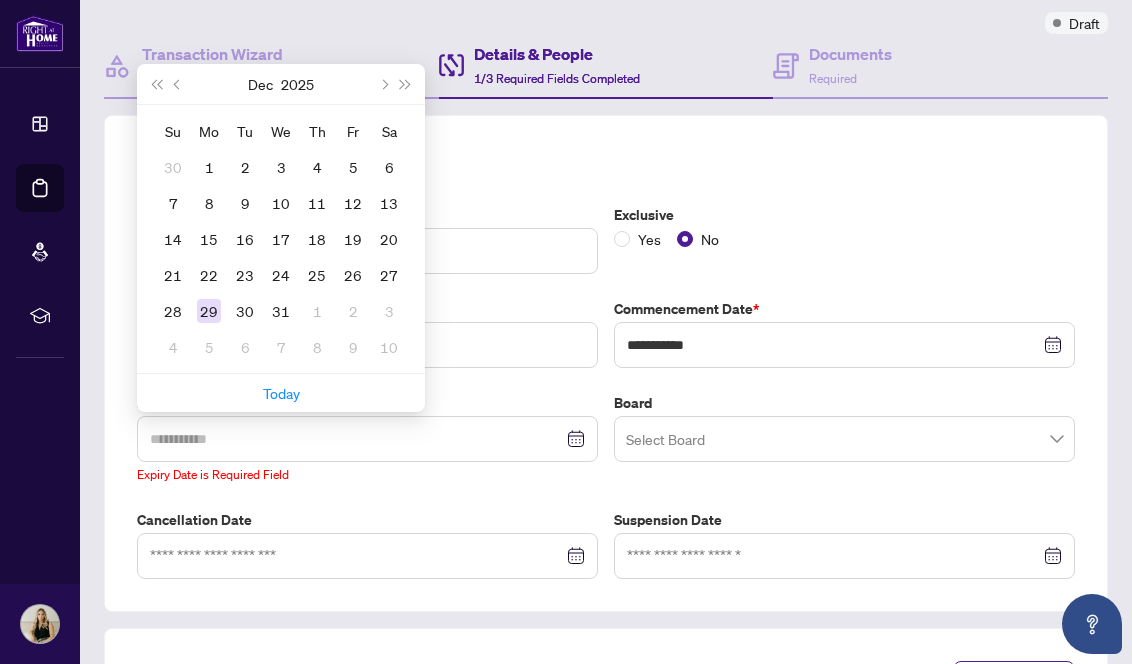 type on "**********" 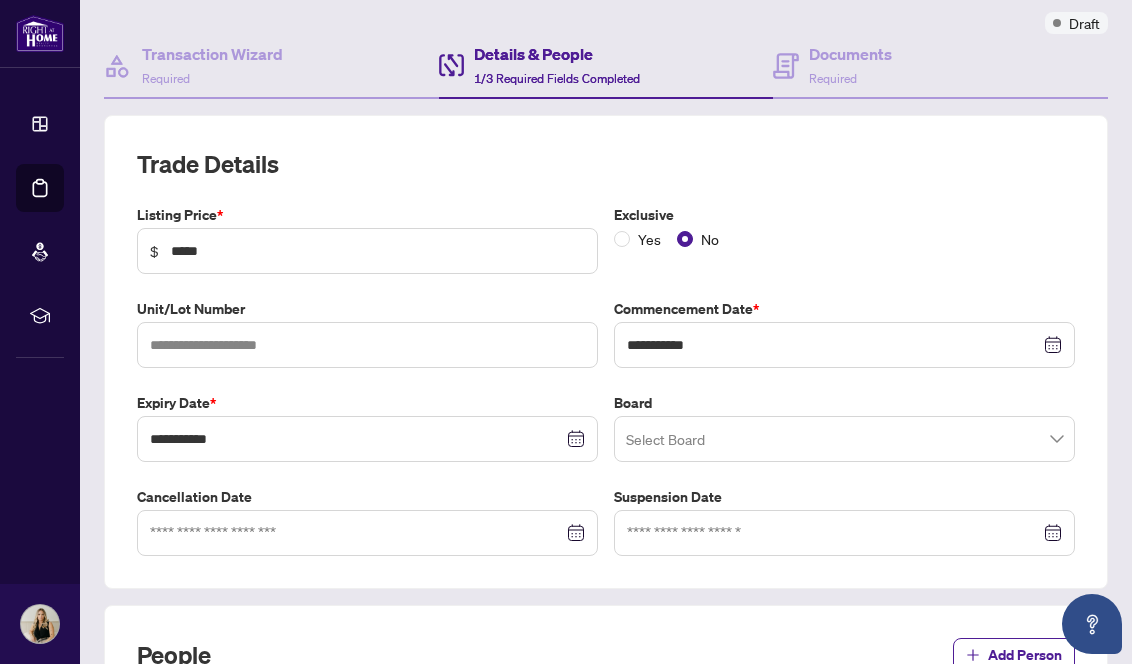 scroll, scrollTop: 219, scrollLeft: 0, axis: vertical 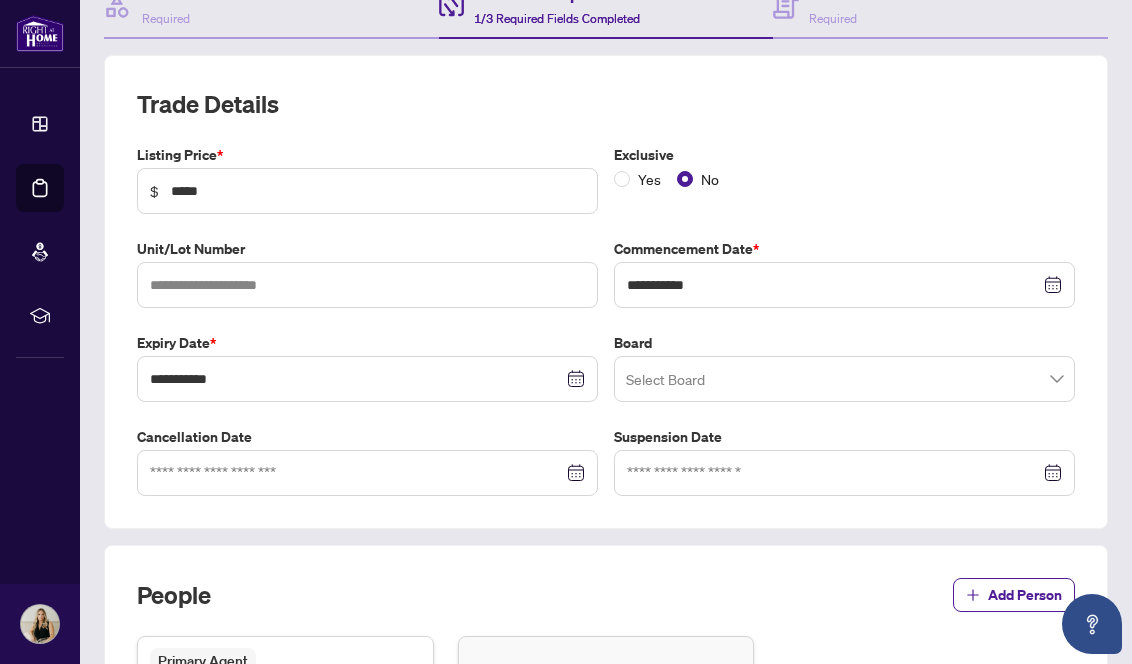 click at bounding box center (844, 379) 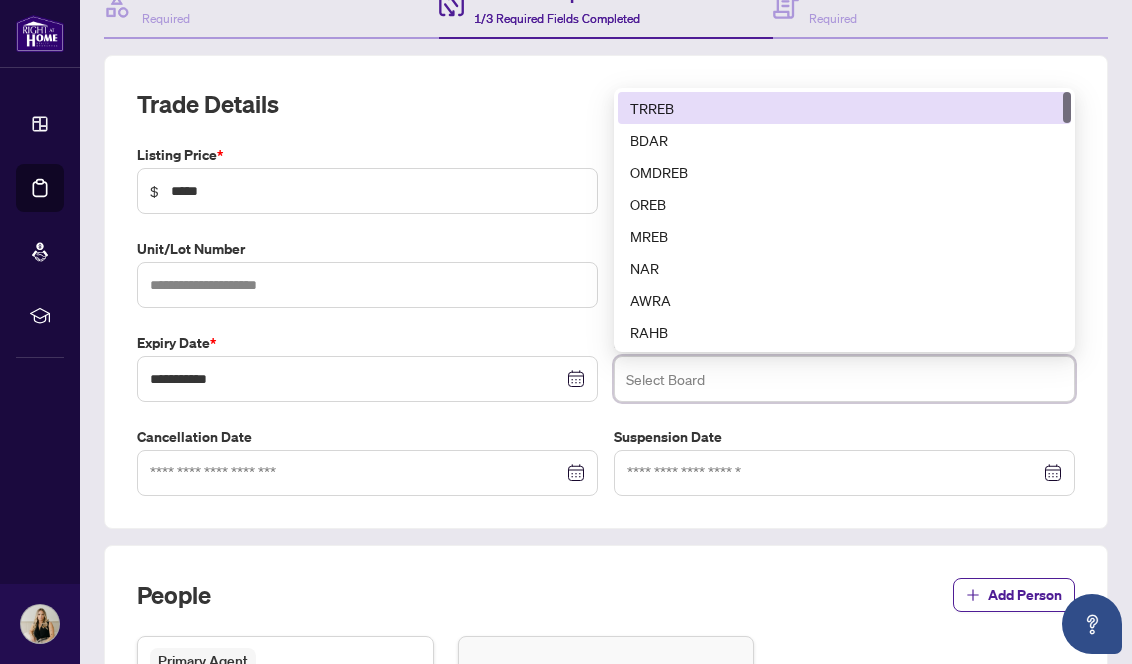 click on "TRREB" at bounding box center [844, 108] 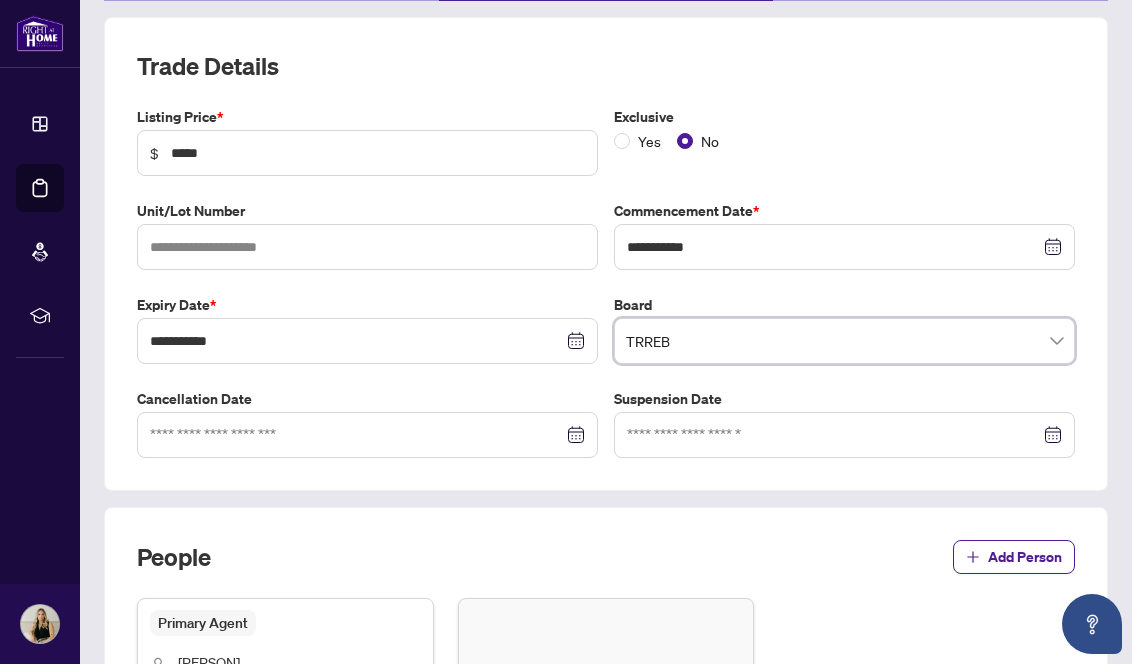 scroll, scrollTop: 273, scrollLeft: 0, axis: vertical 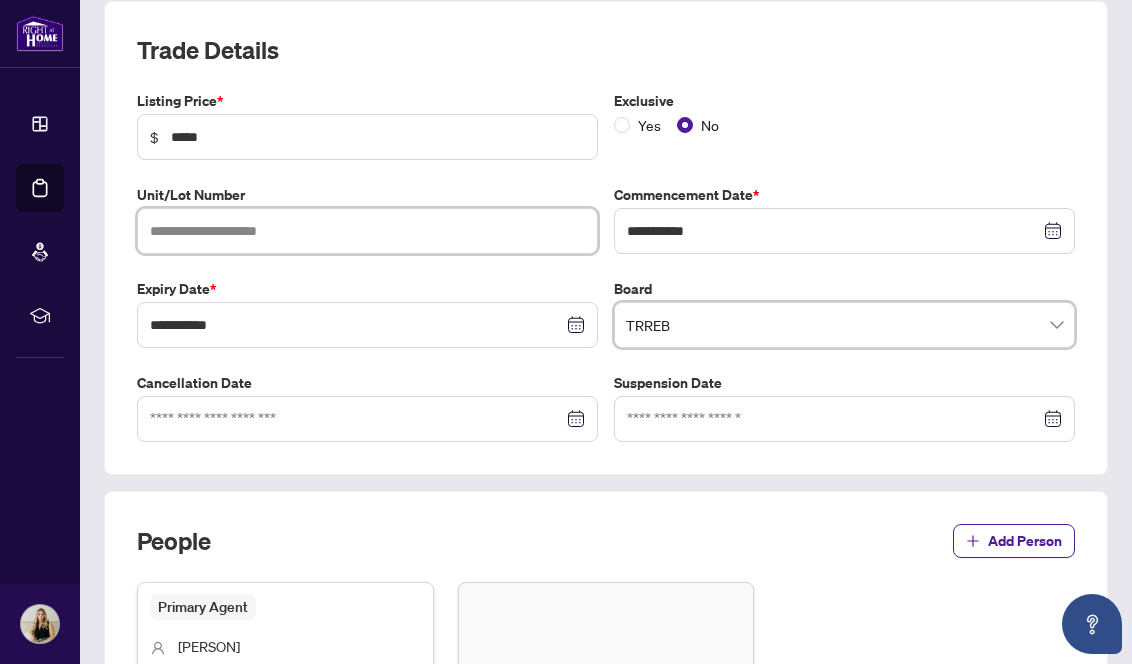click at bounding box center (367, 231) 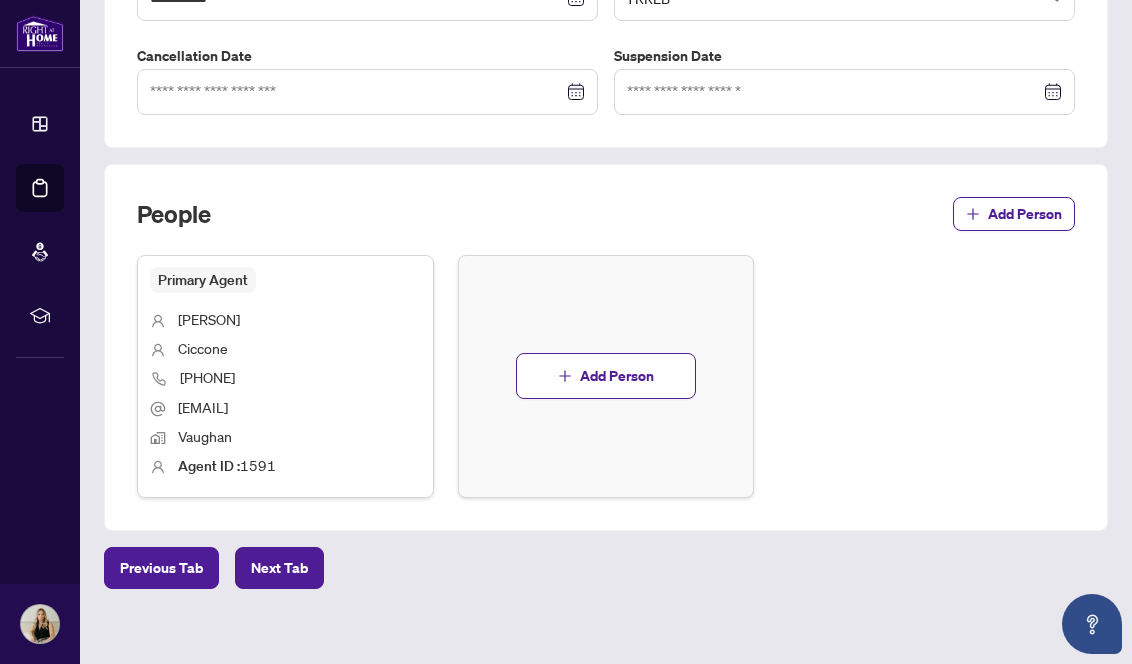 scroll, scrollTop: 617, scrollLeft: 0, axis: vertical 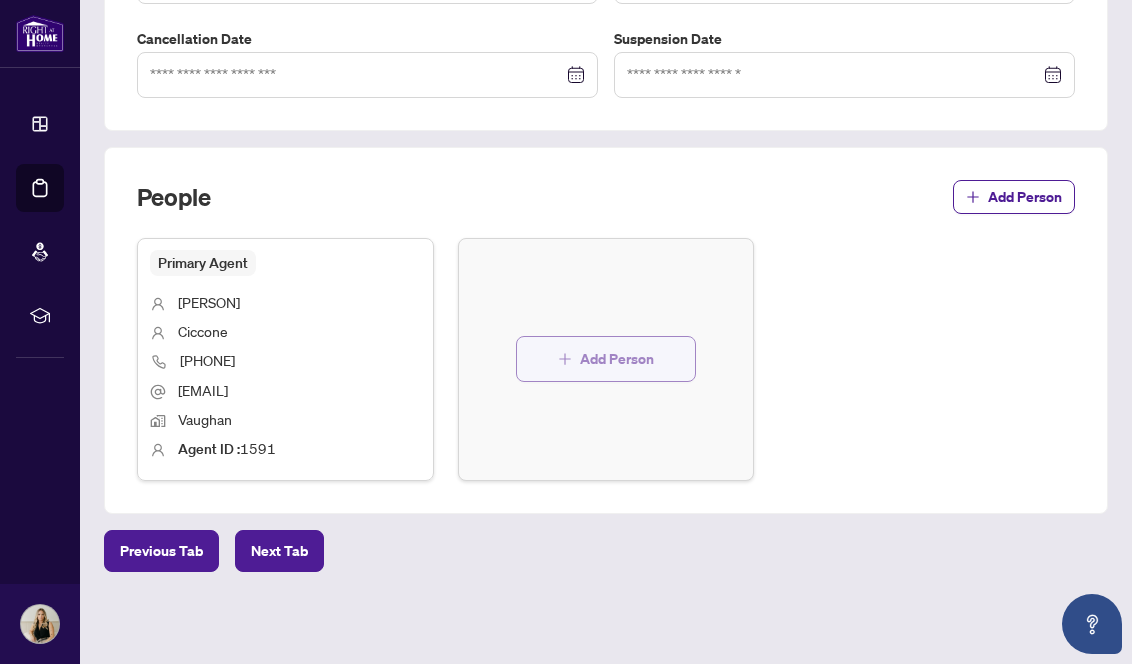 type on "***" 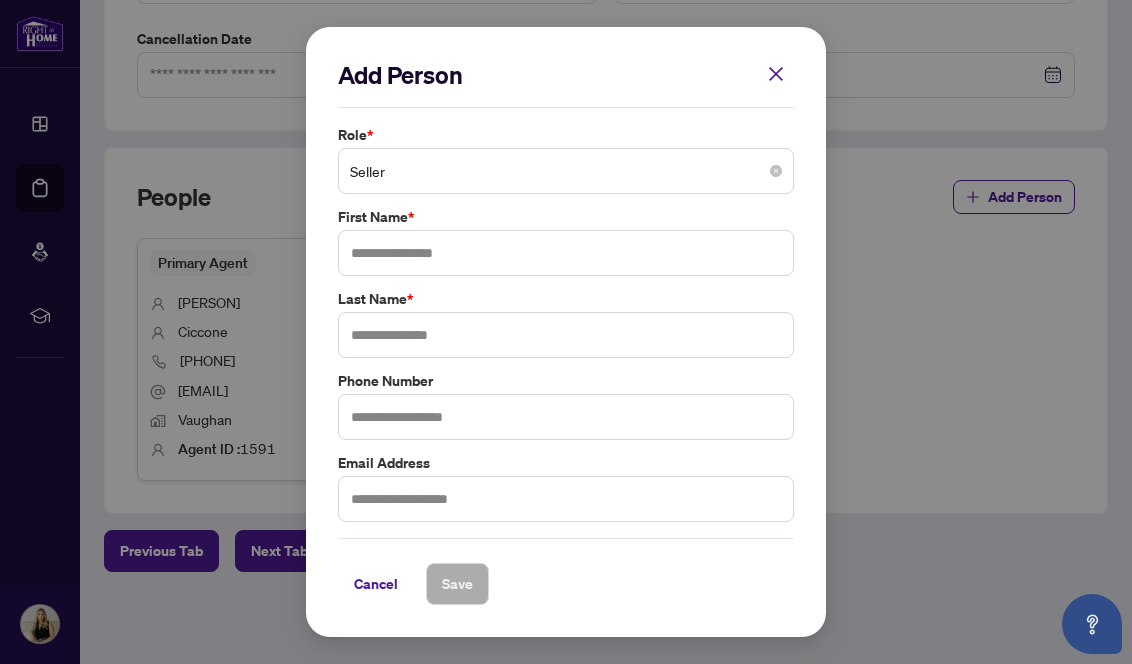 click on "Seller" at bounding box center [566, 171] 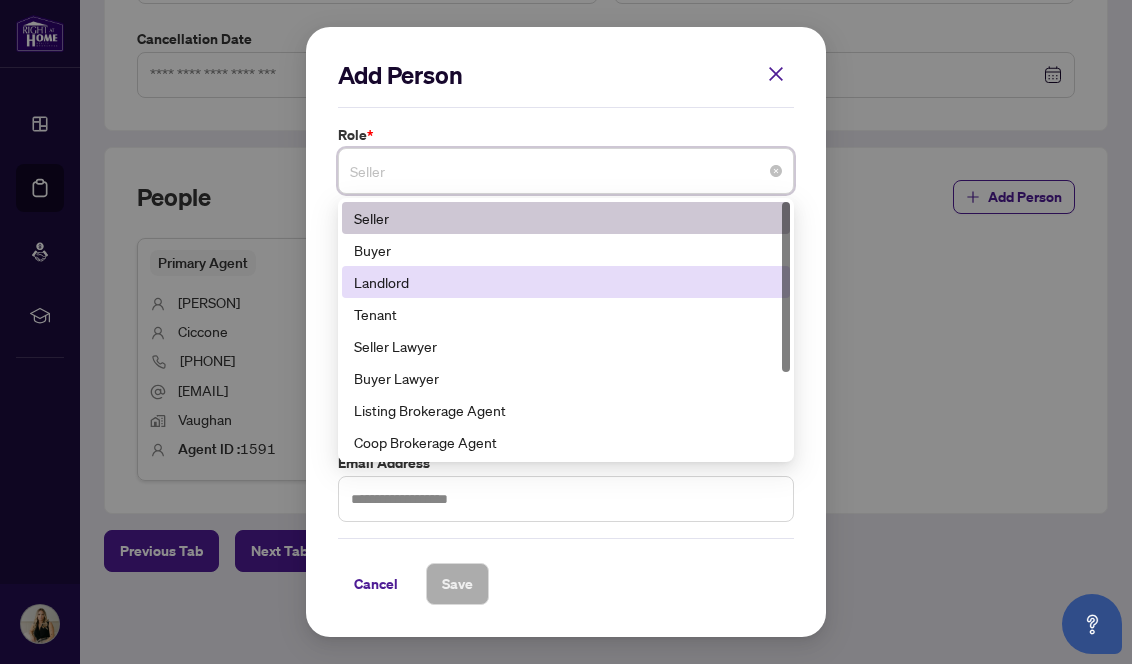 click on "Landlord" at bounding box center [566, 282] 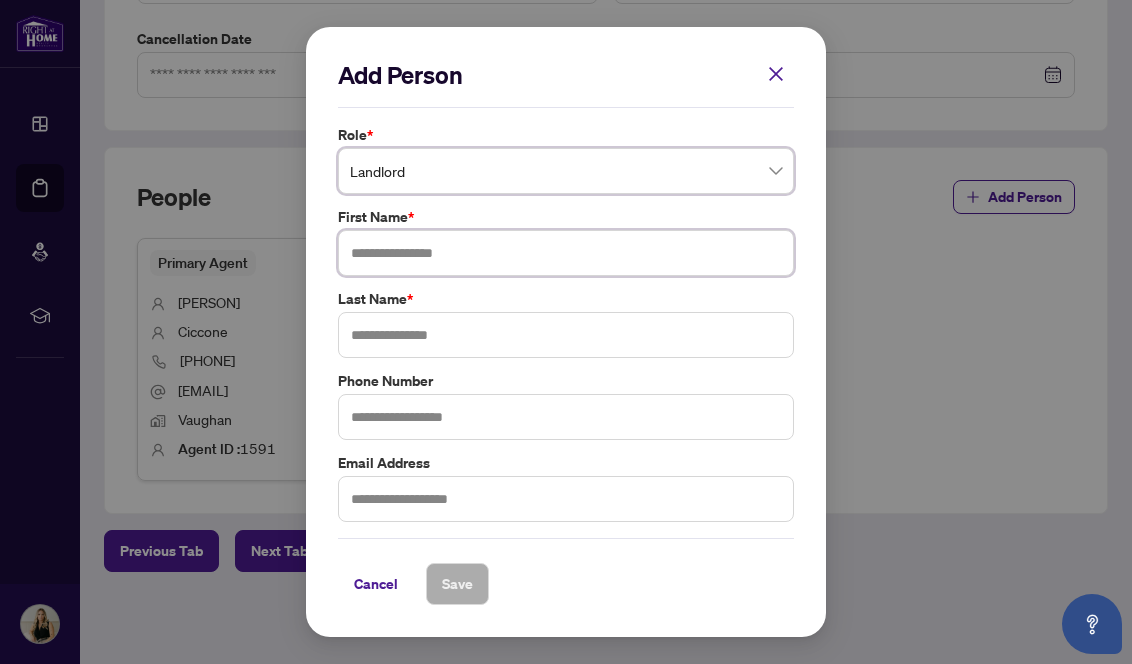 click at bounding box center (566, 253) 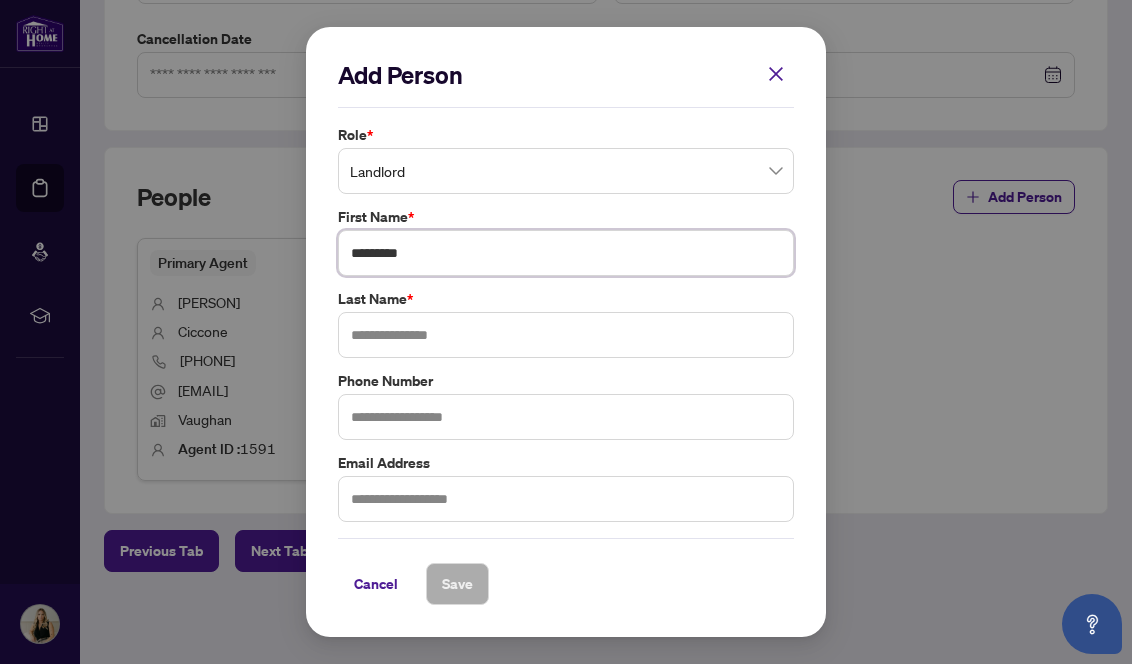 type on "*********" 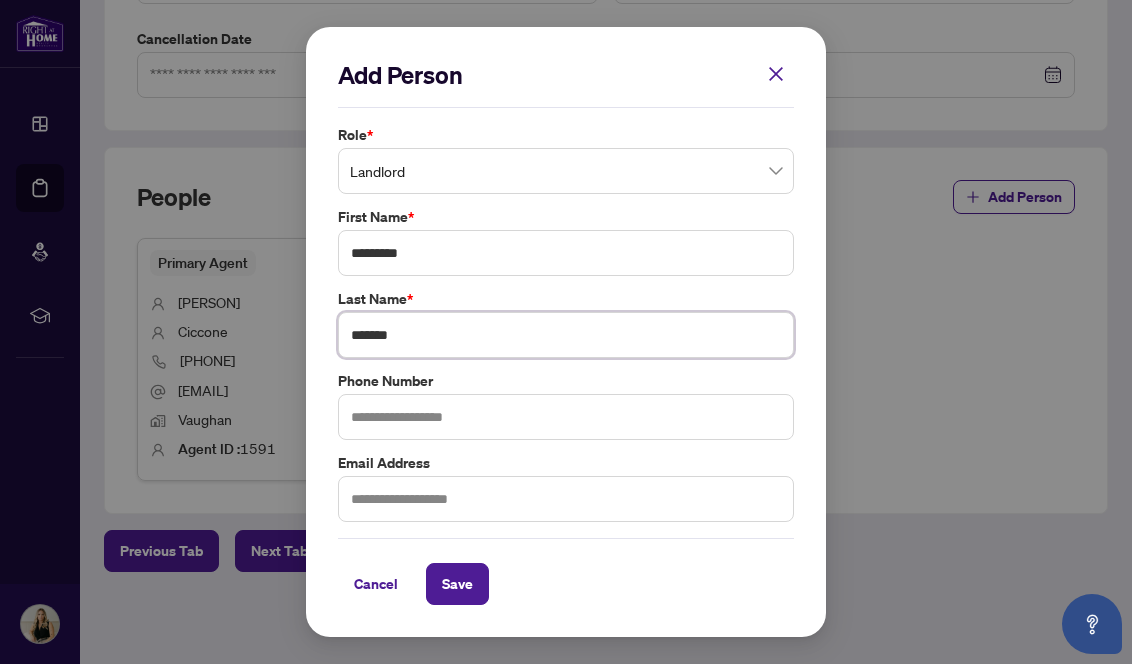 type on "*******" 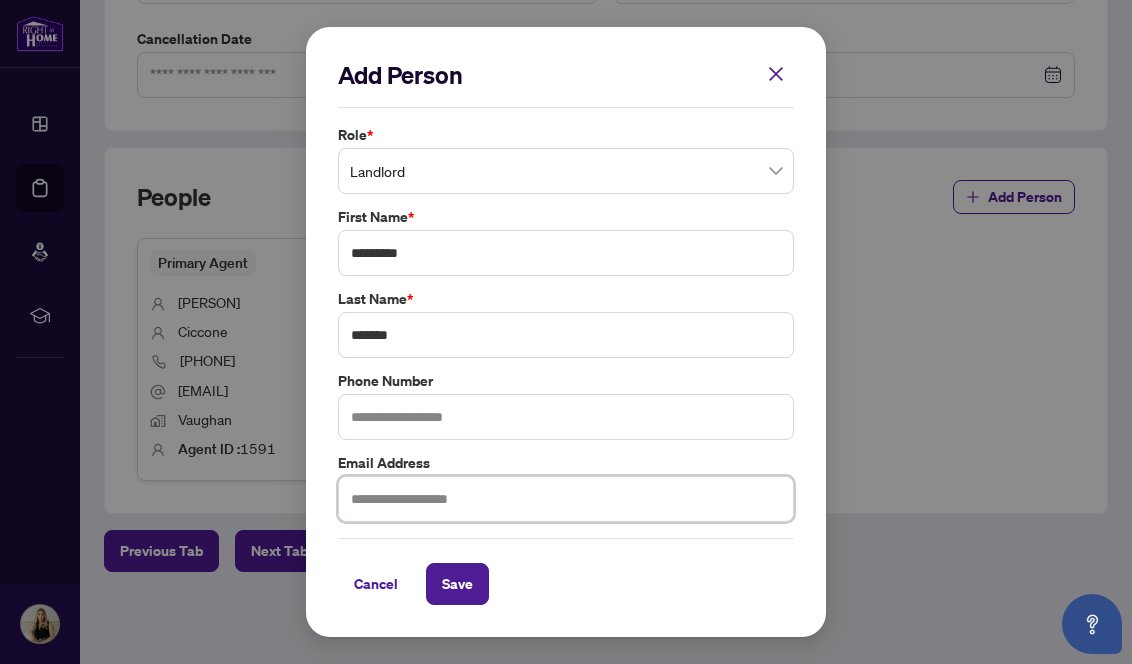click at bounding box center (566, 499) 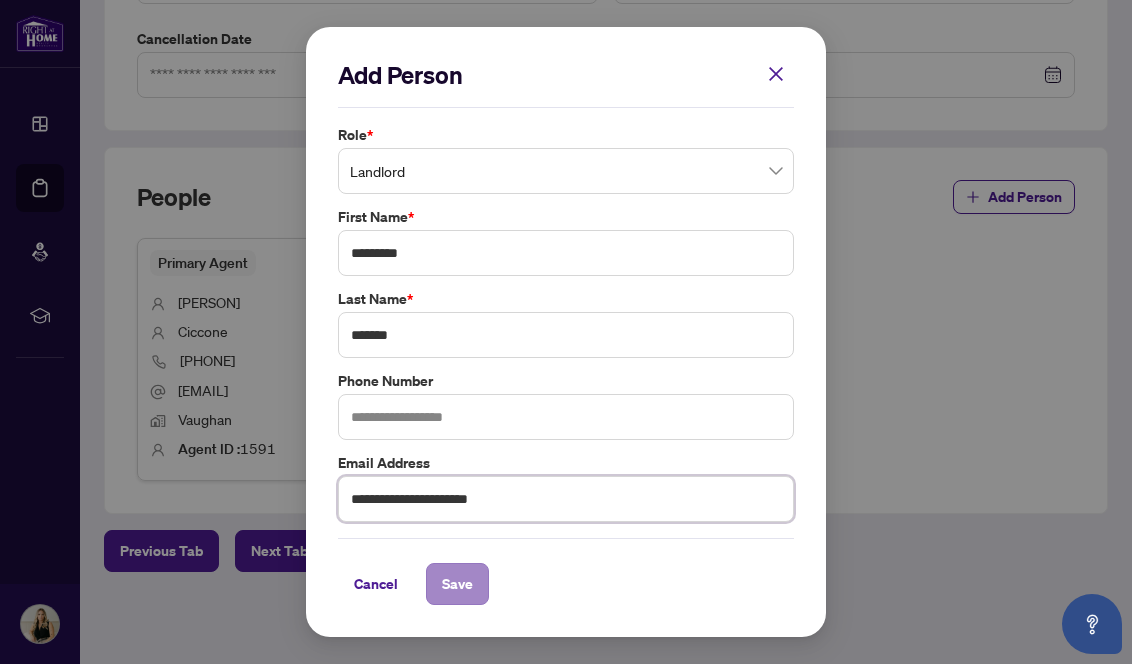 type on "**********" 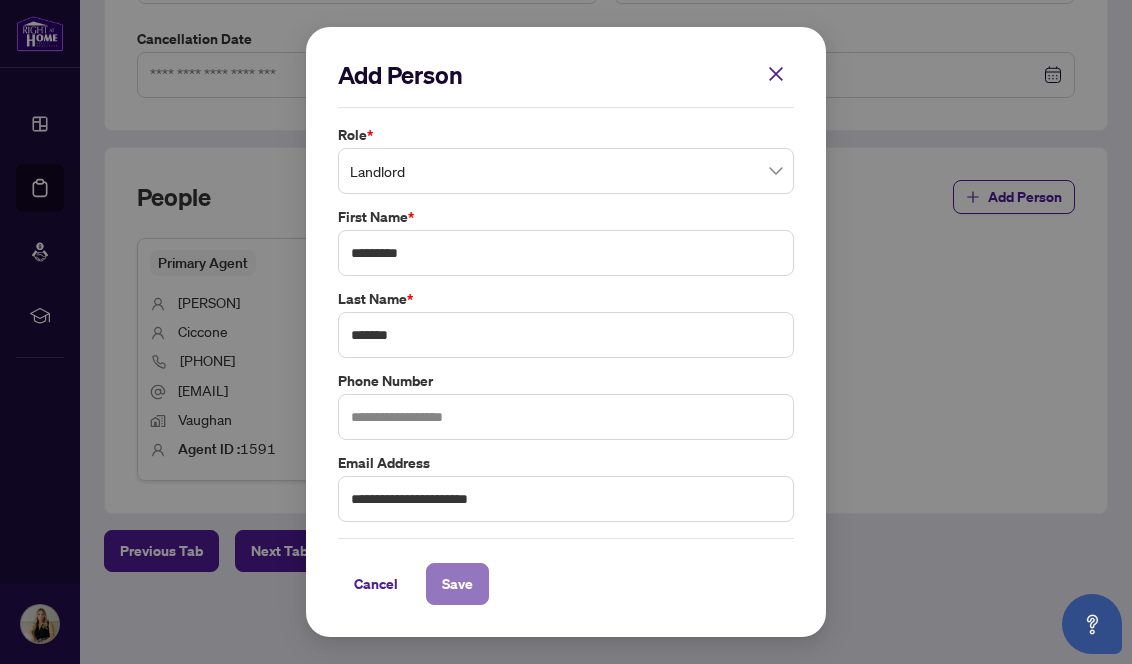 click on "Save" at bounding box center (457, 584) 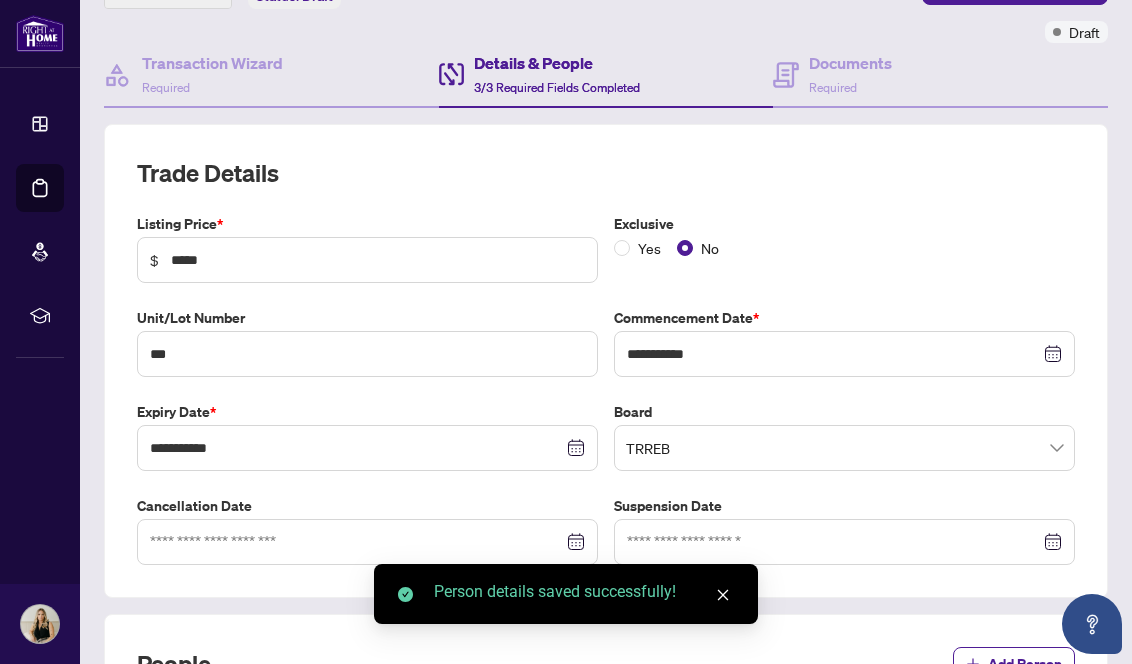 scroll, scrollTop: 0, scrollLeft: 0, axis: both 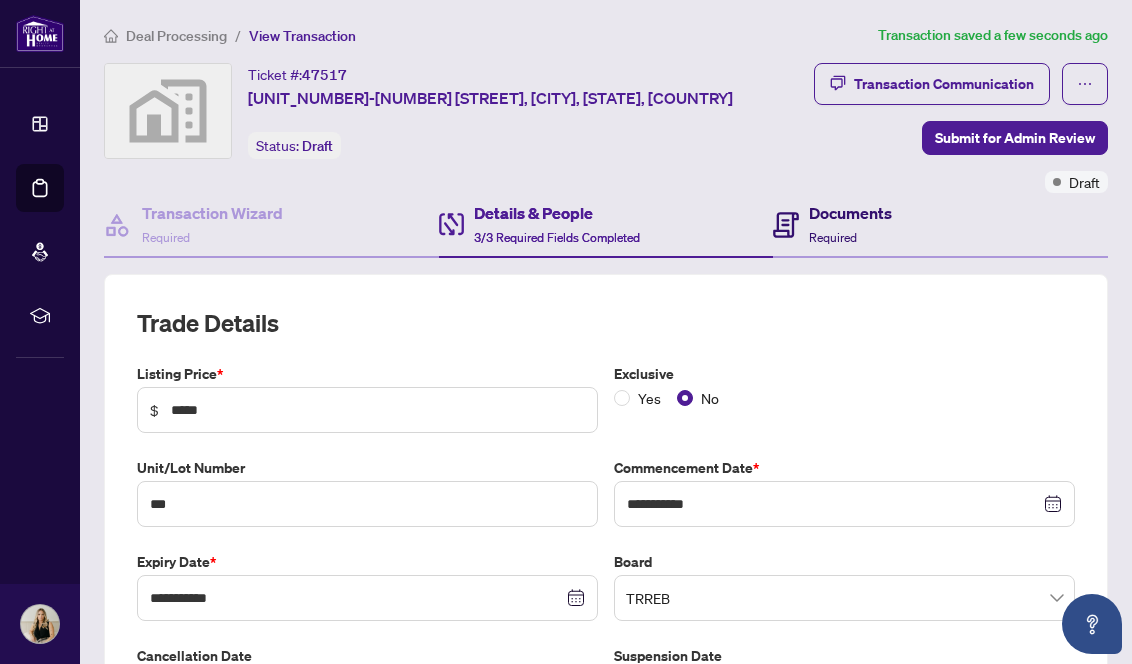 click on "Required" at bounding box center [833, 237] 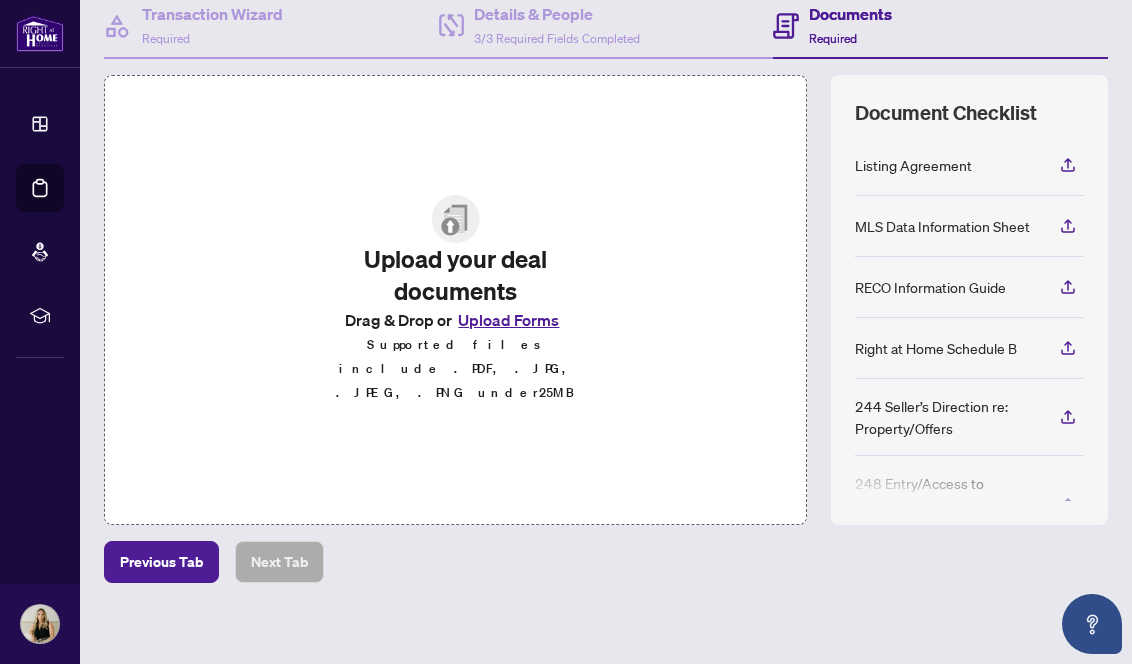 scroll, scrollTop: 202, scrollLeft: 0, axis: vertical 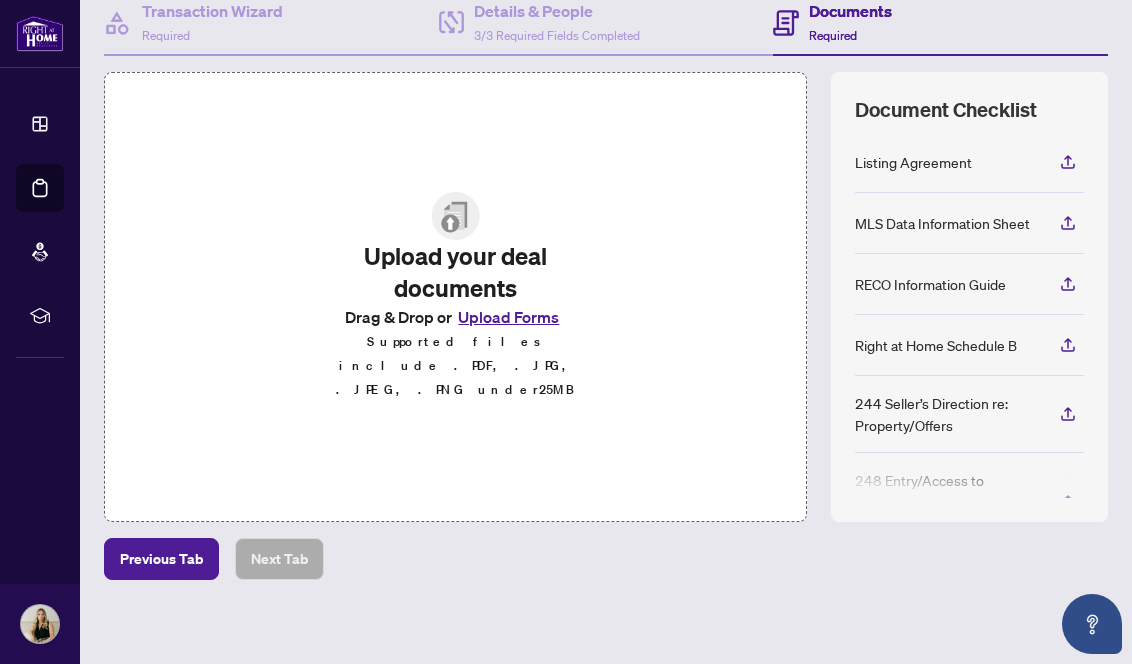 click on "Upload Forms" at bounding box center [508, 317] 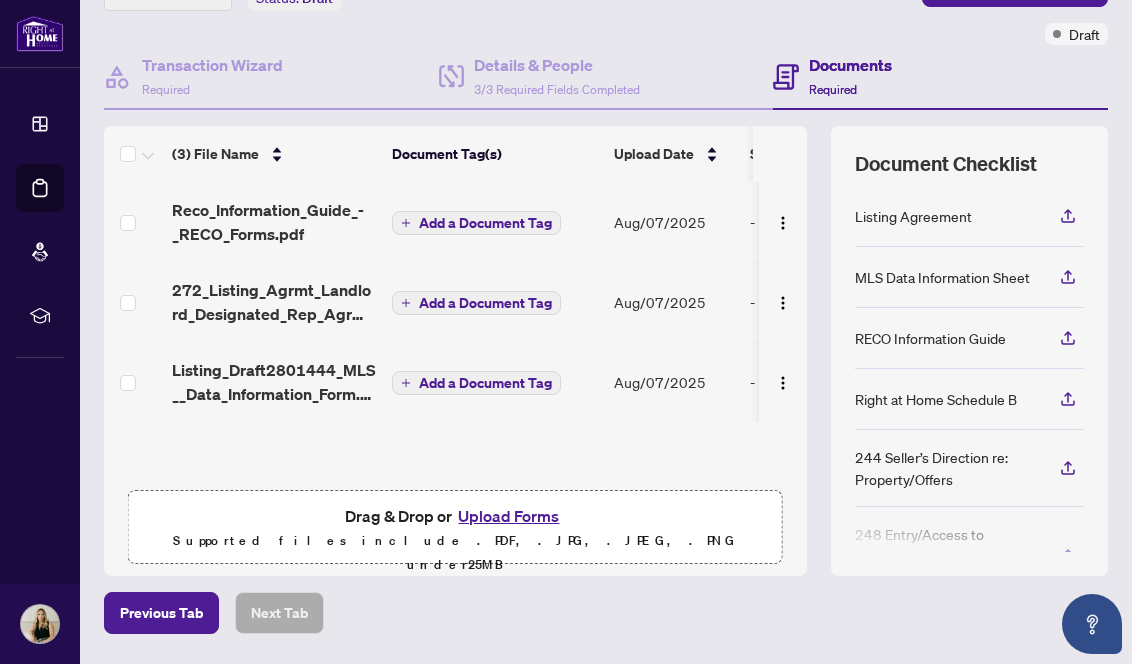 scroll, scrollTop: 147, scrollLeft: 0, axis: vertical 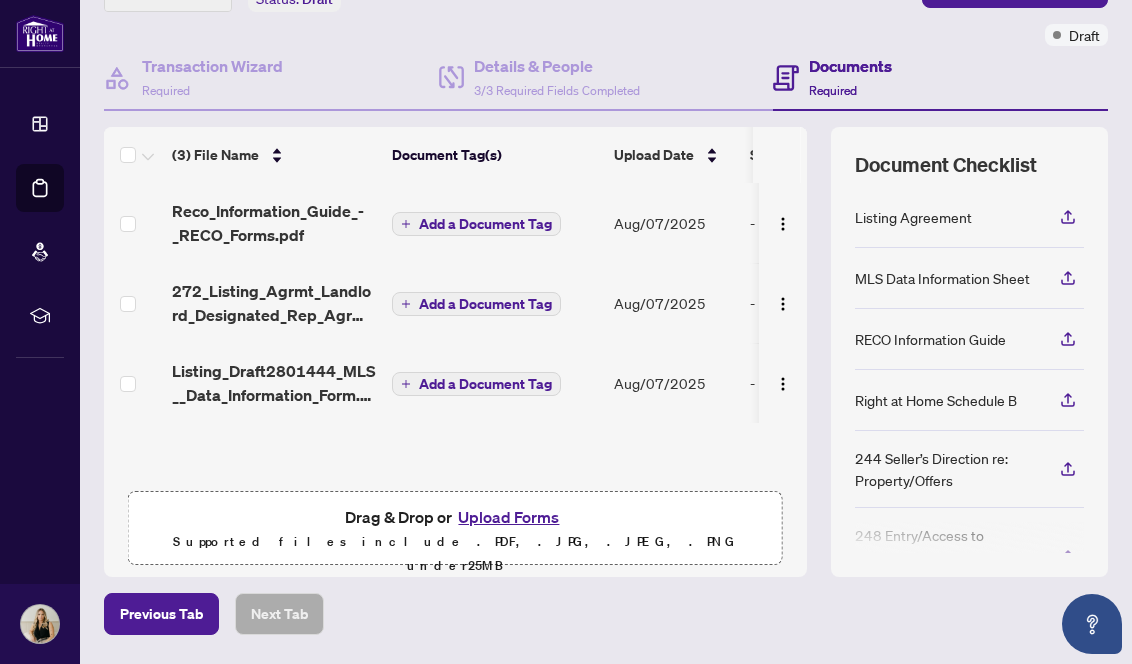 click on "Add a Document Tag" at bounding box center [485, 304] 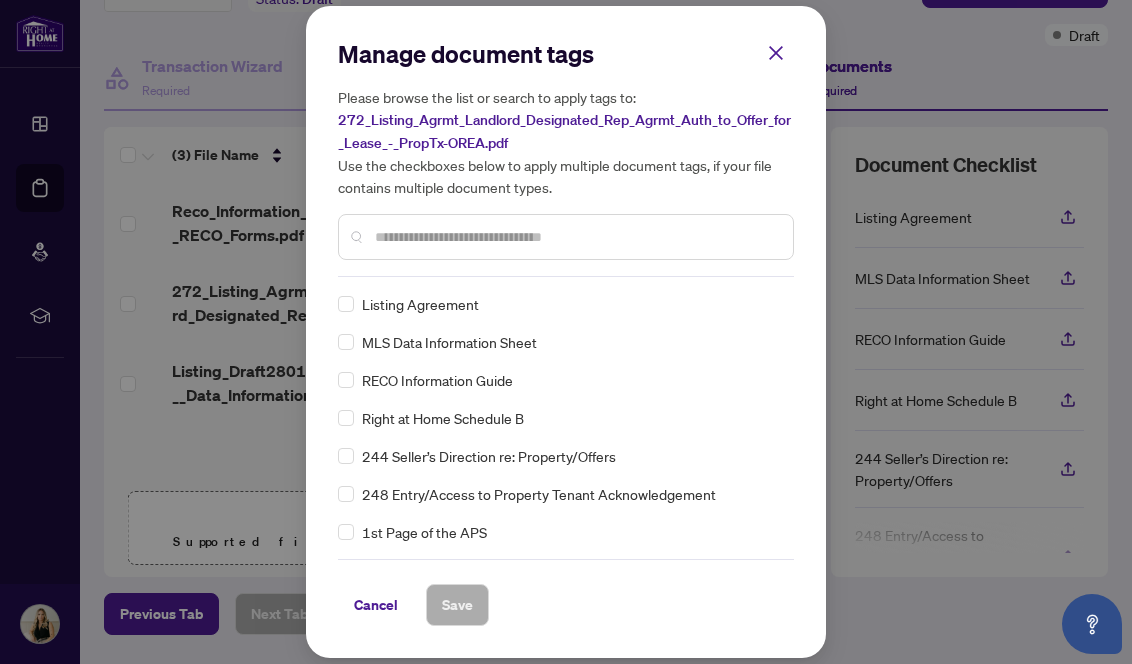 click on "Listing Agreement" at bounding box center [560, 304] 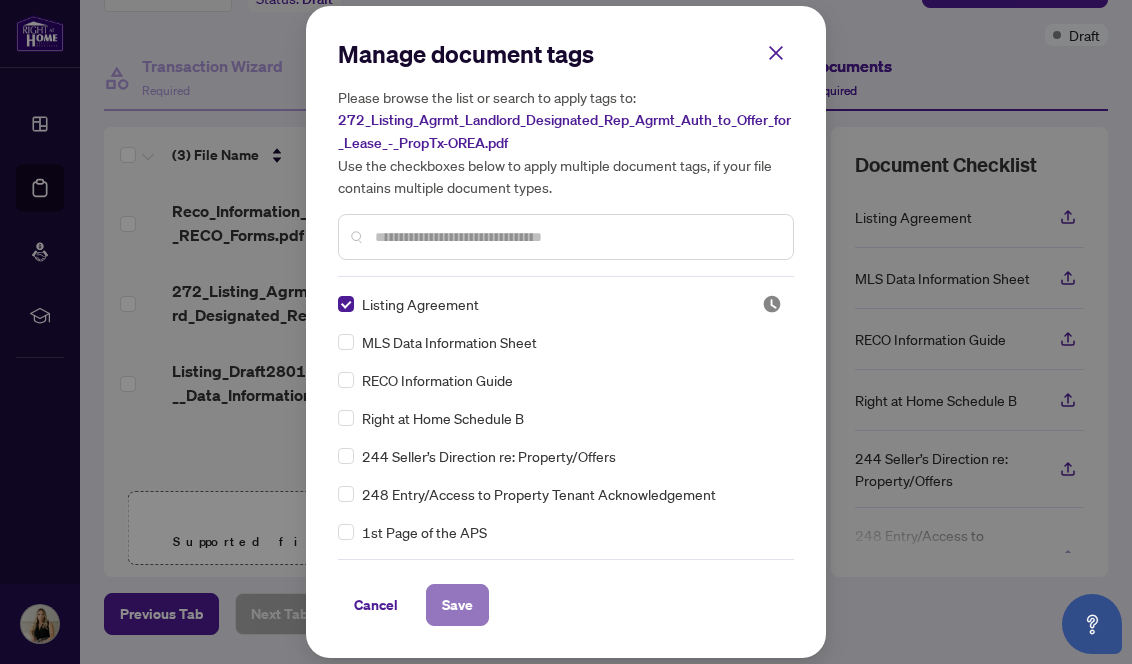 click on "Save" at bounding box center (457, 605) 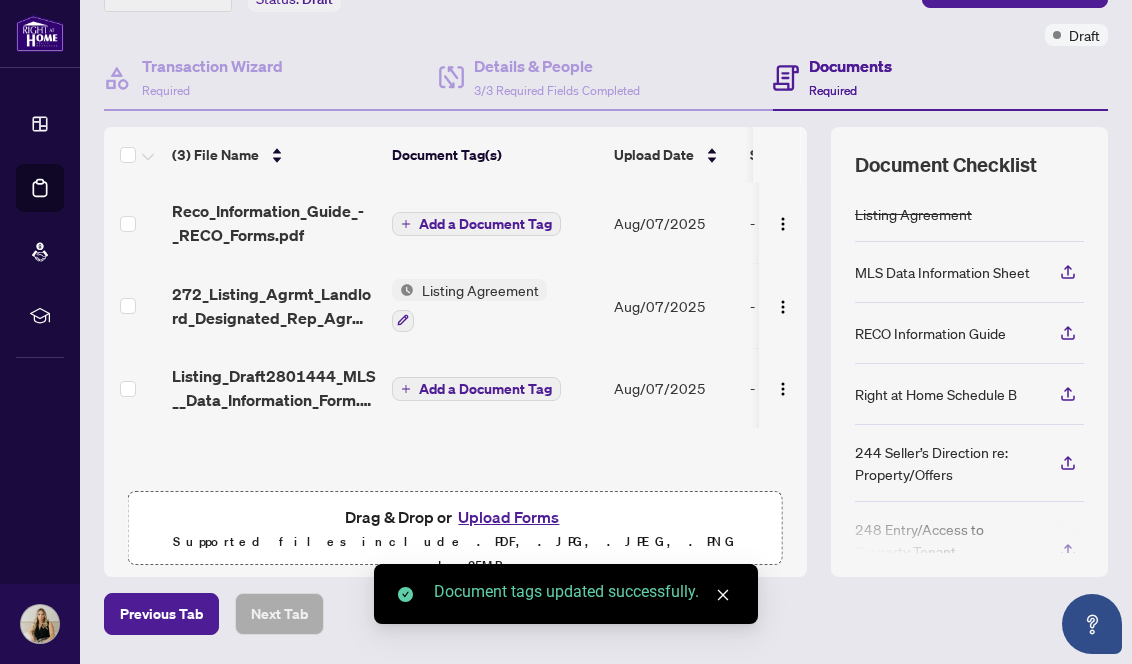 click on "Add a Document Tag" at bounding box center [485, 224] 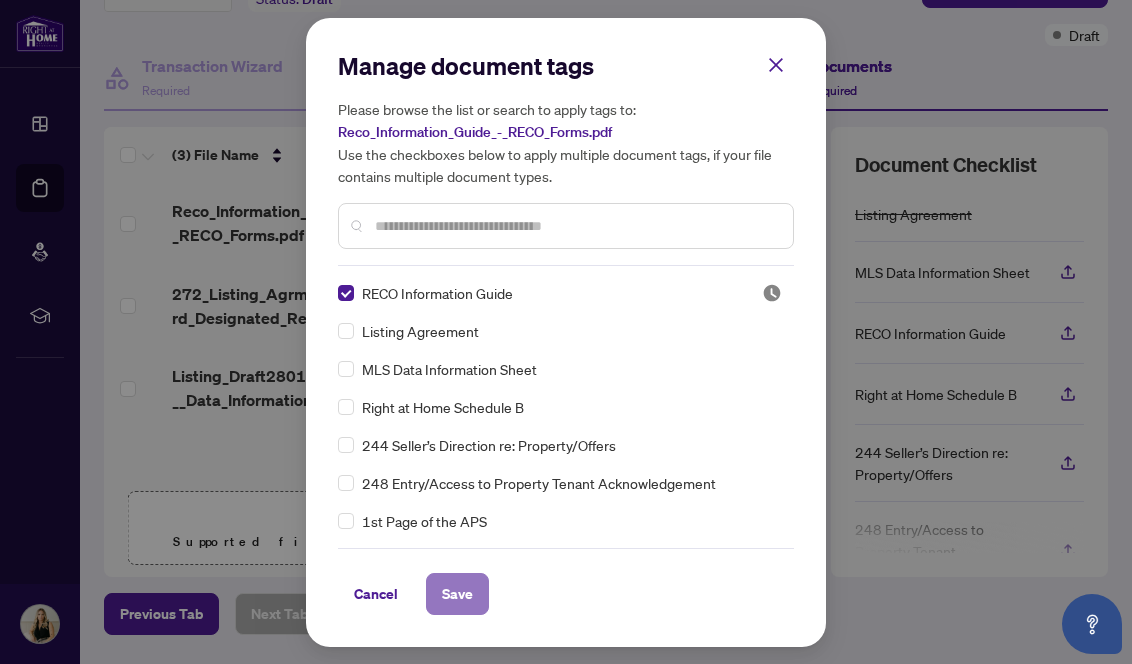 click on "Save" at bounding box center [457, 594] 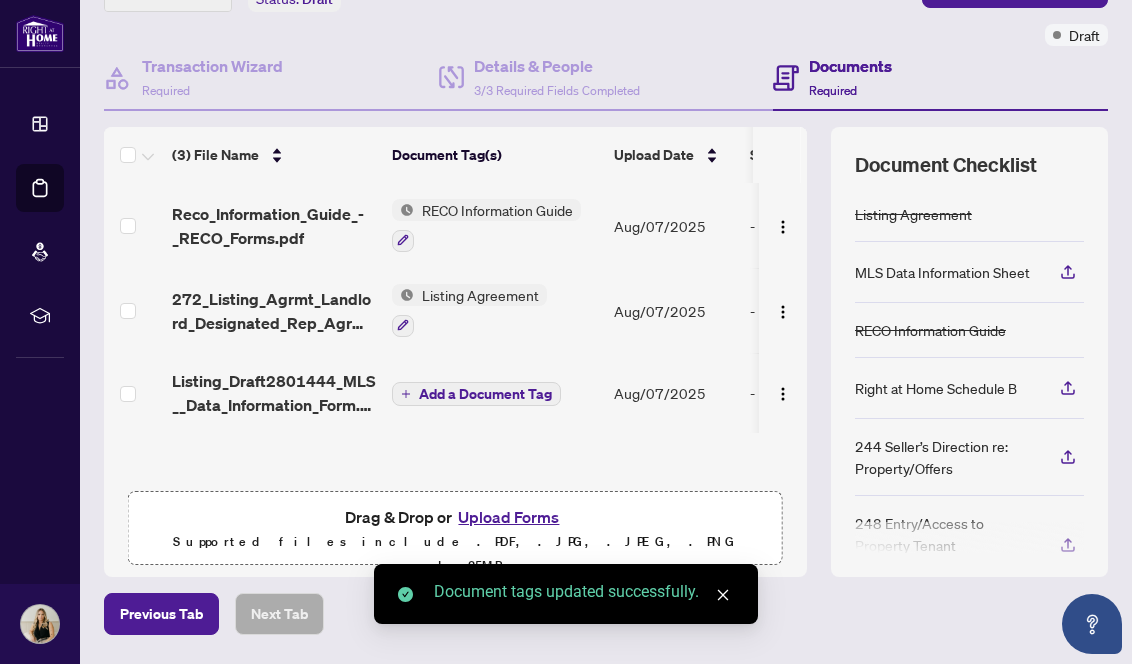 click on "Add a Document Tag" at bounding box center (485, 394) 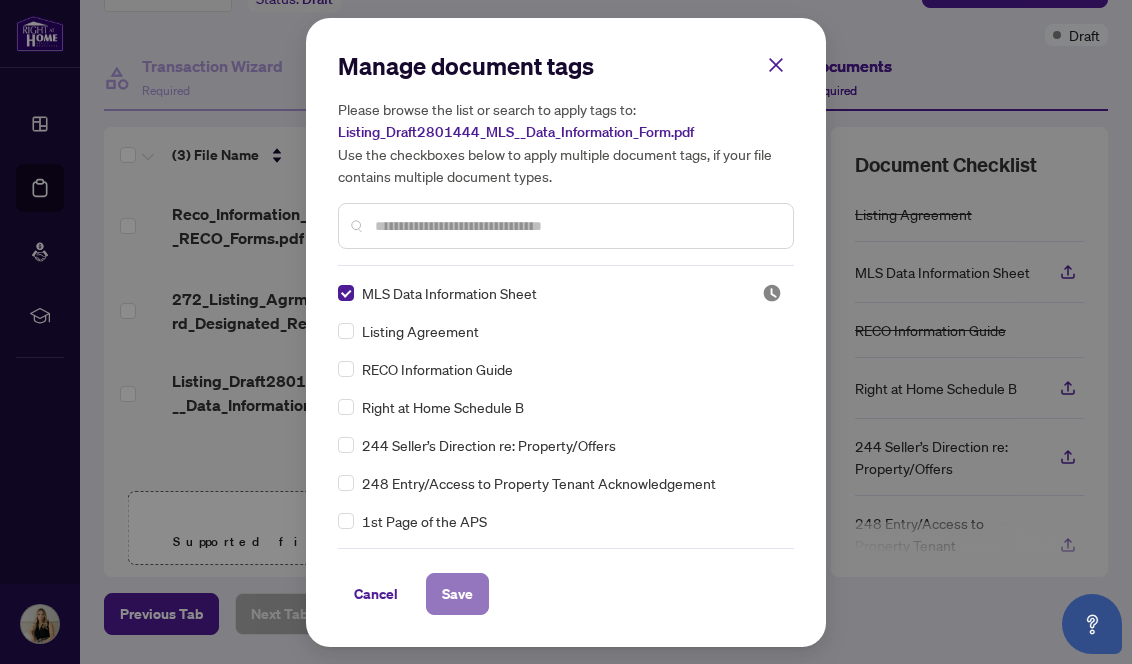 click on "Save" at bounding box center (457, 594) 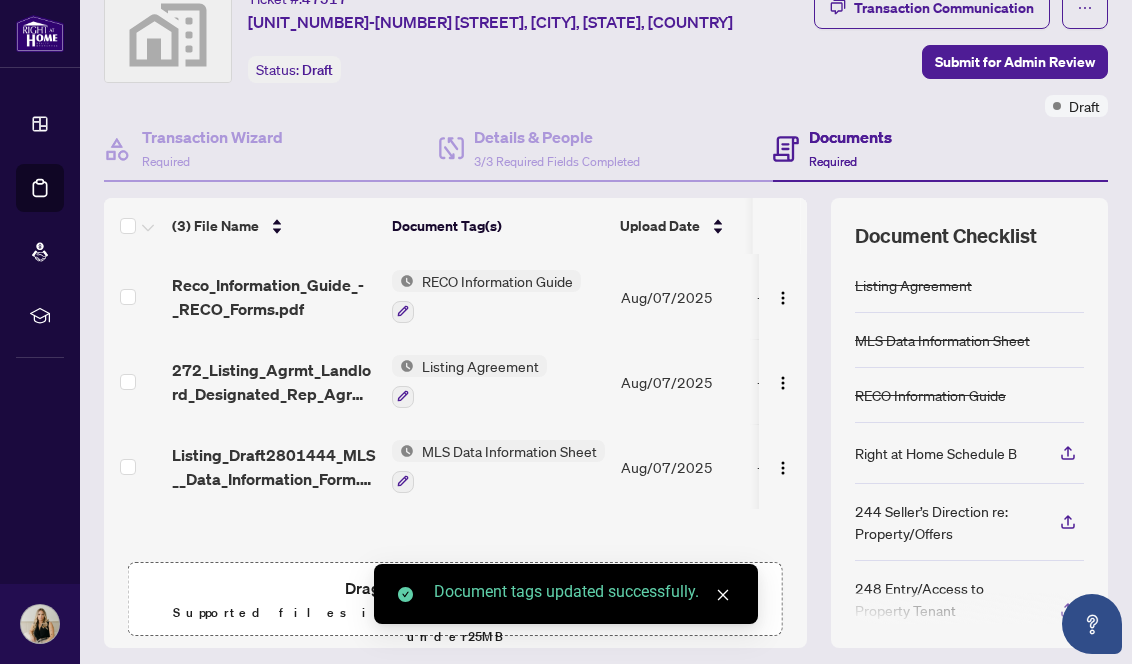 scroll, scrollTop: 0, scrollLeft: 0, axis: both 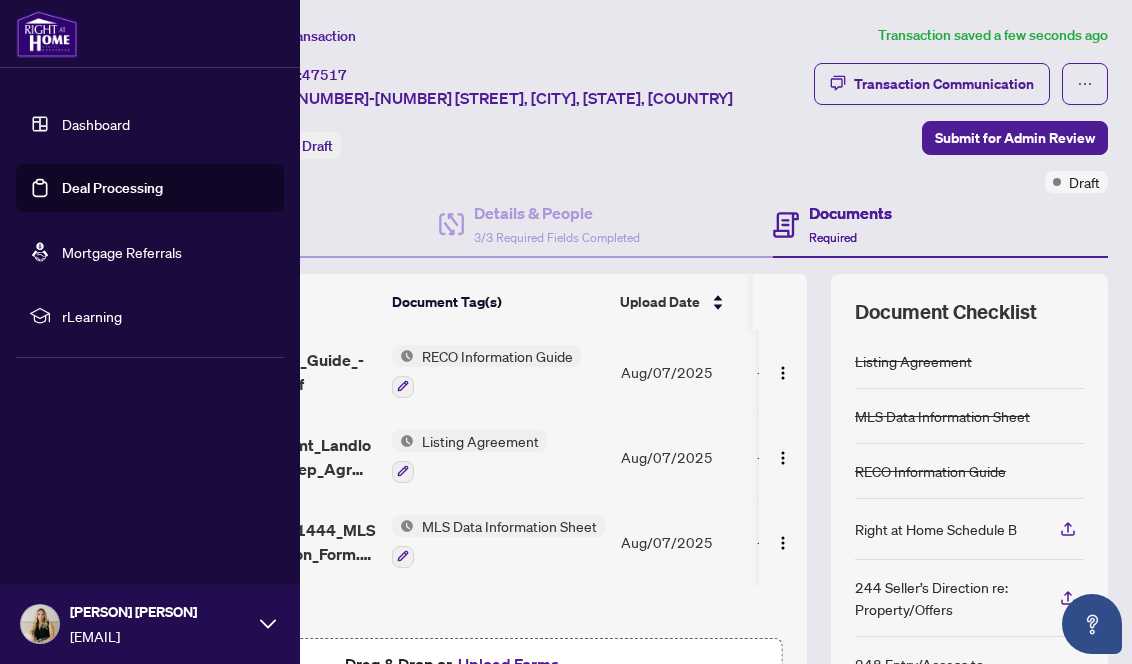 click on "Deal Processing" at bounding box center (112, 188) 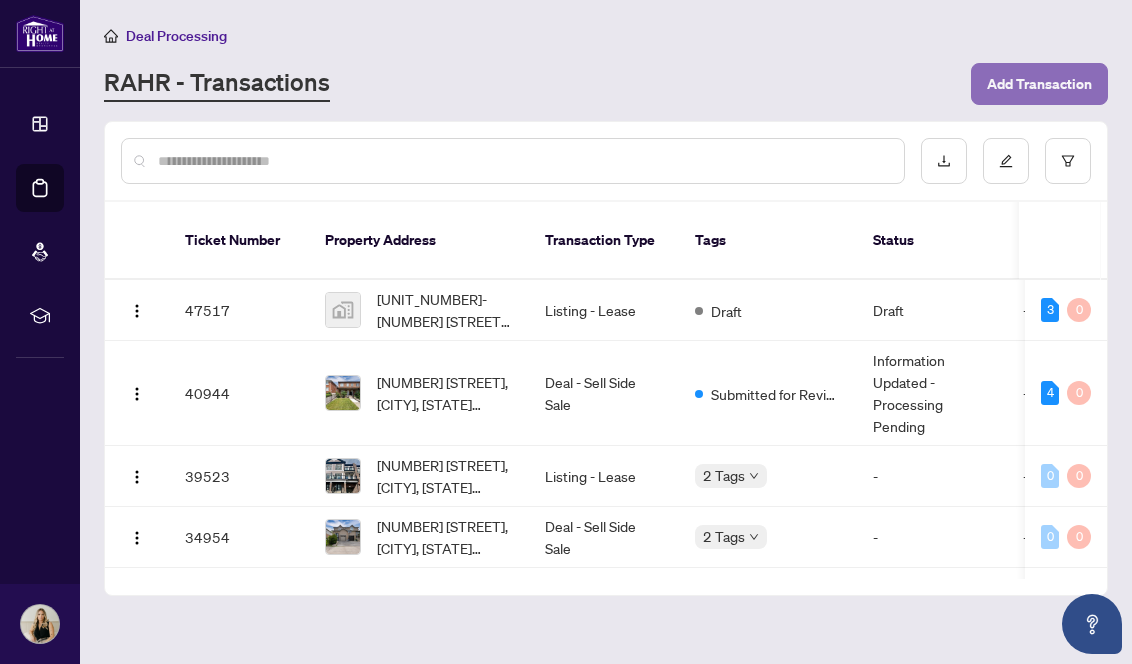 click on "Add Transaction" at bounding box center [1039, 84] 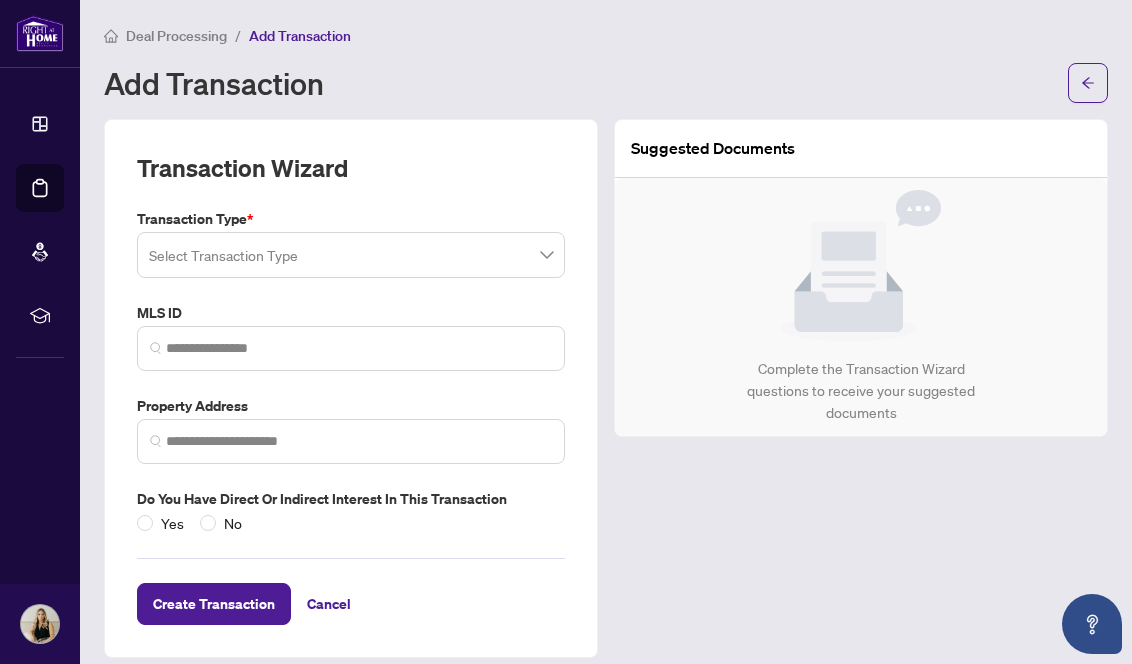 click at bounding box center (351, 255) 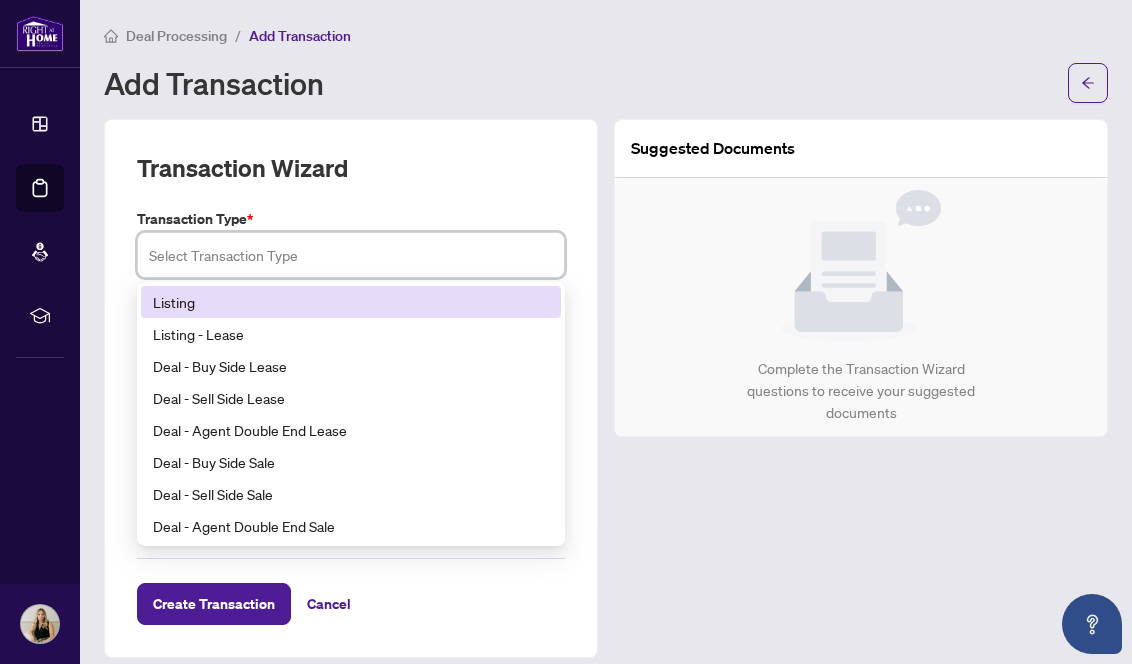 click on "Listing" at bounding box center (351, 302) 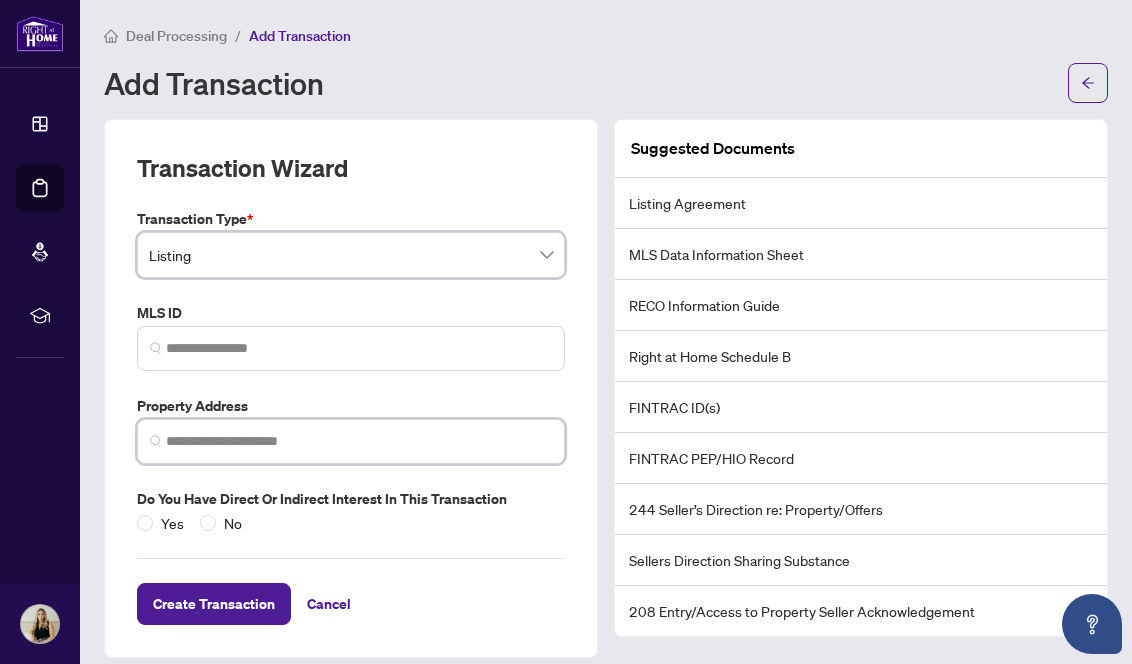 click at bounding box center (359, 441) 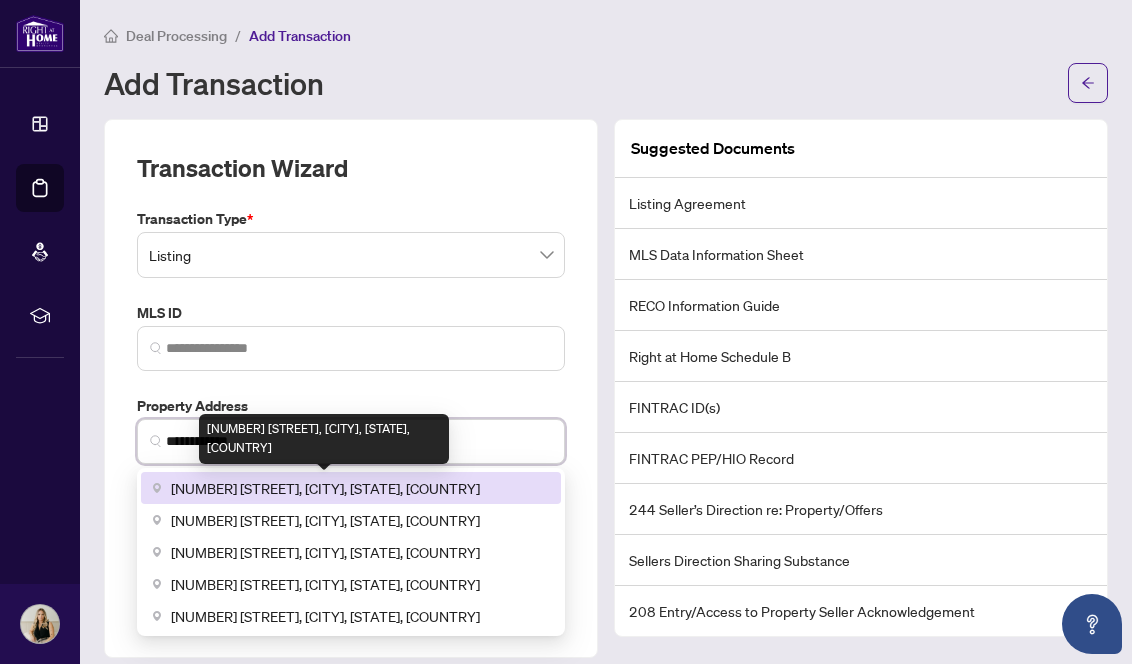 click on "[NUMBER] [STREET], [CITY], [STATE], [COUNTRY]" at bounding box center (325, 488) 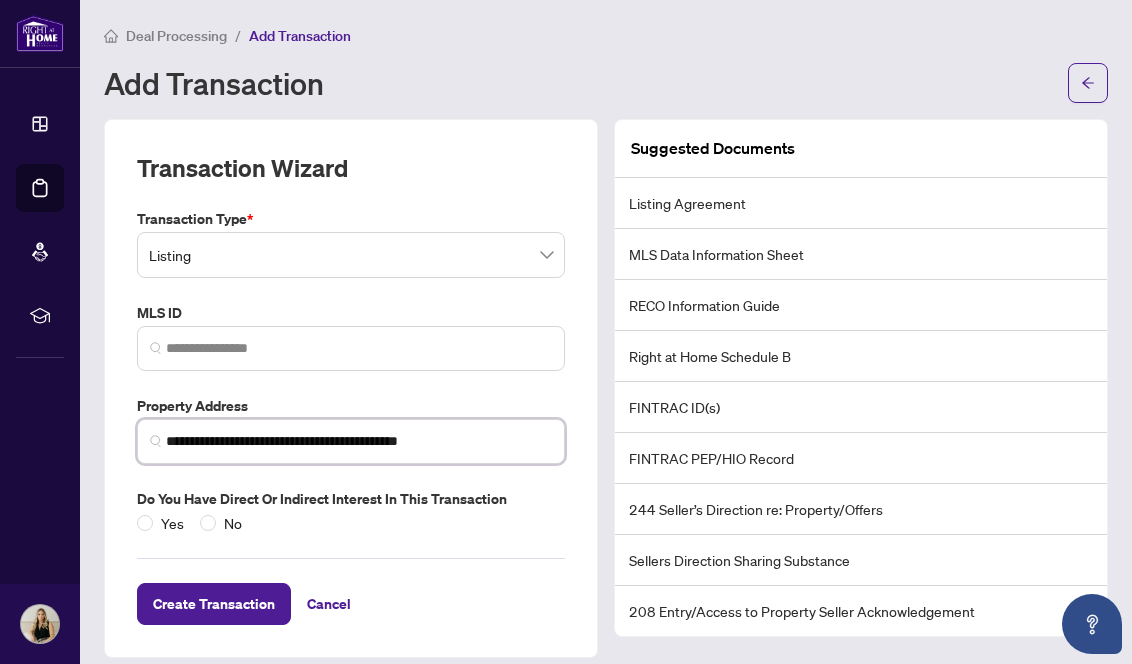 scroll, scrollTop: 17, scrollLeft: 0, axis: vertical 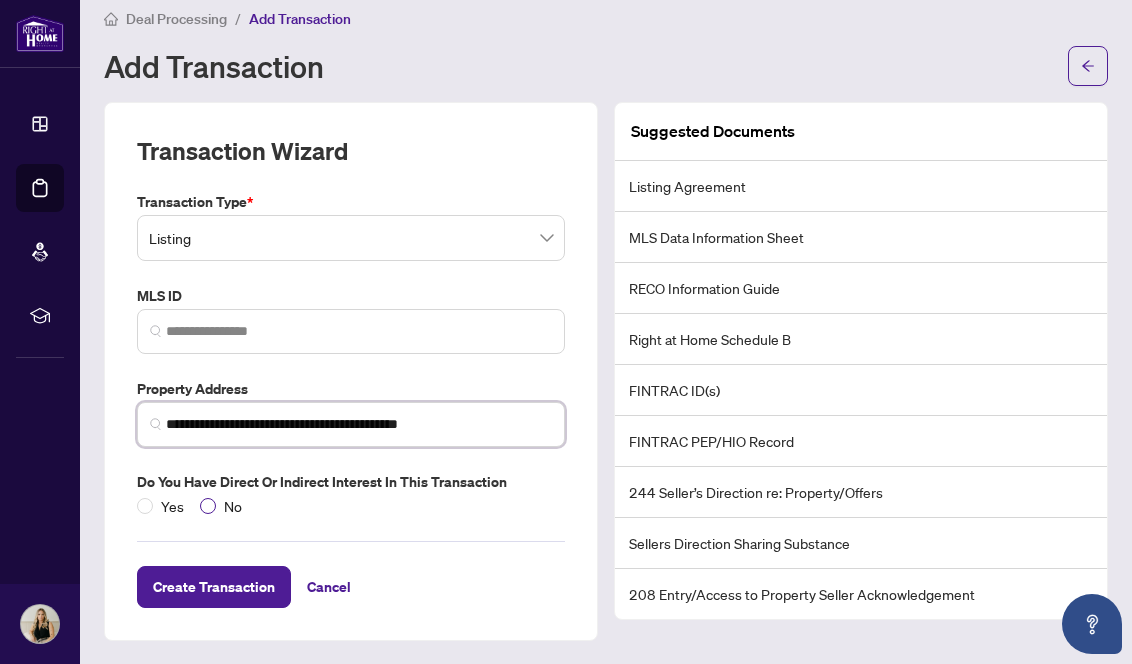type on "**********" 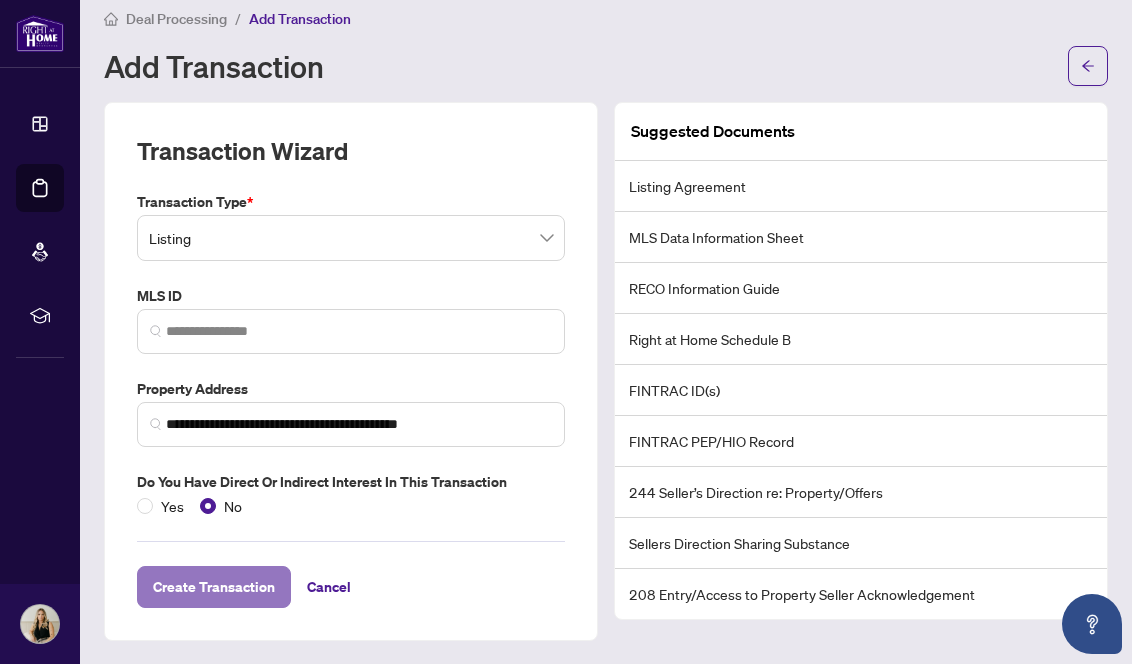 click on "Create Transaction" at bounding box center (214, 587) 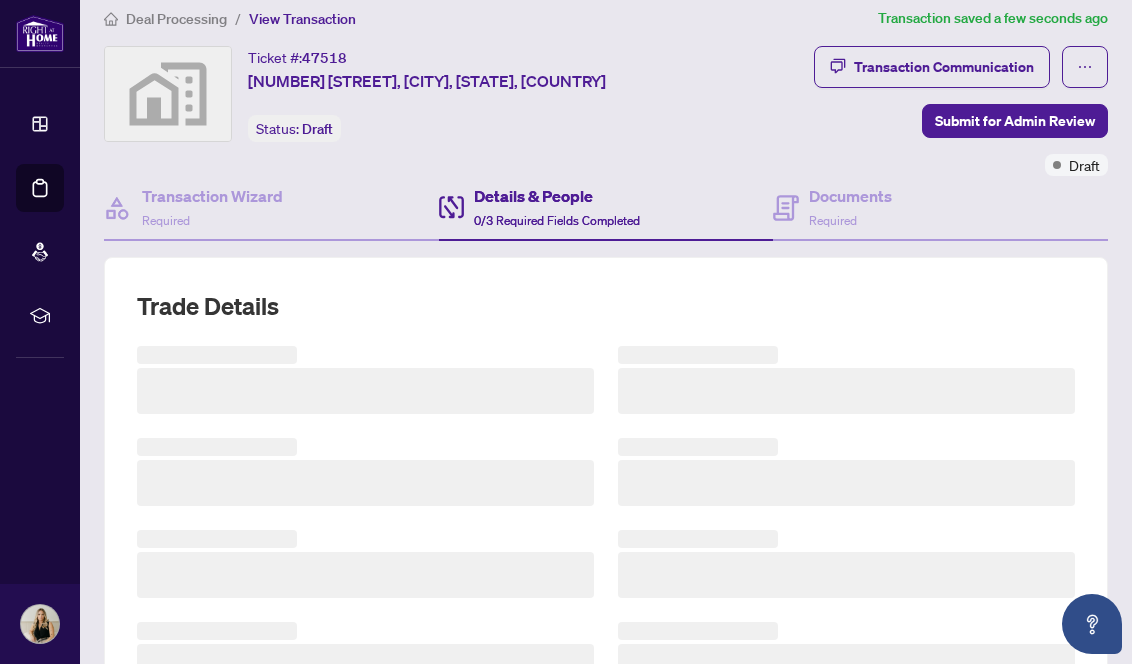 scroll, scrollTop: 151, scrollLeft: 0, axis: vertical 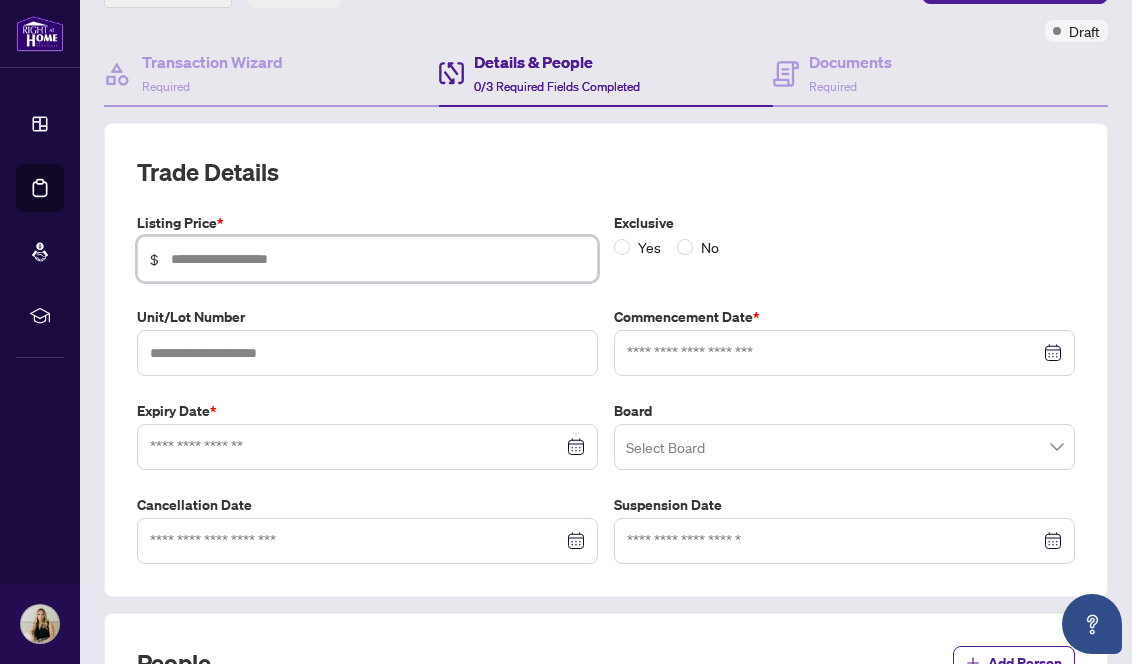 click at bounding box center [378, 259] 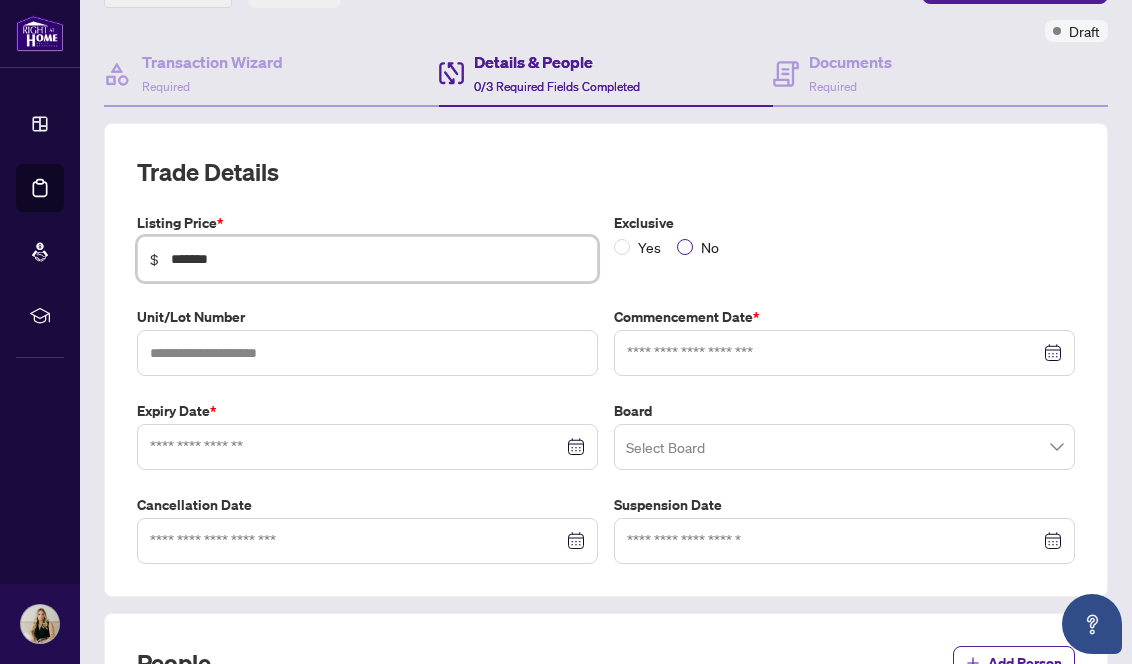 type on "*******" 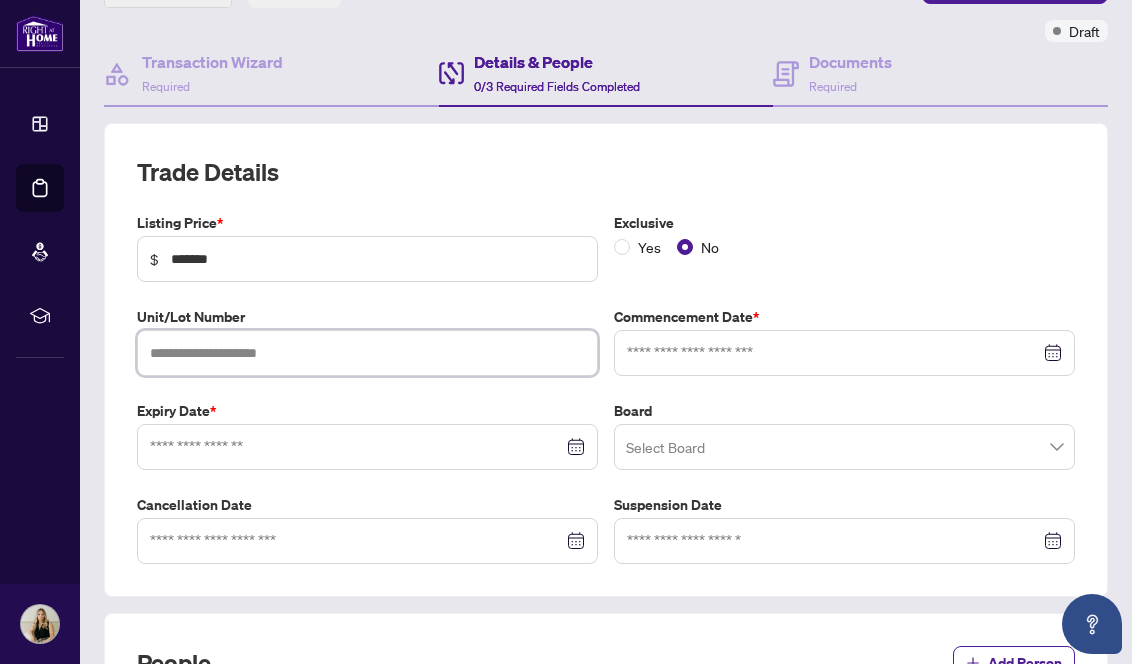 click at bounding box center (367, 353) 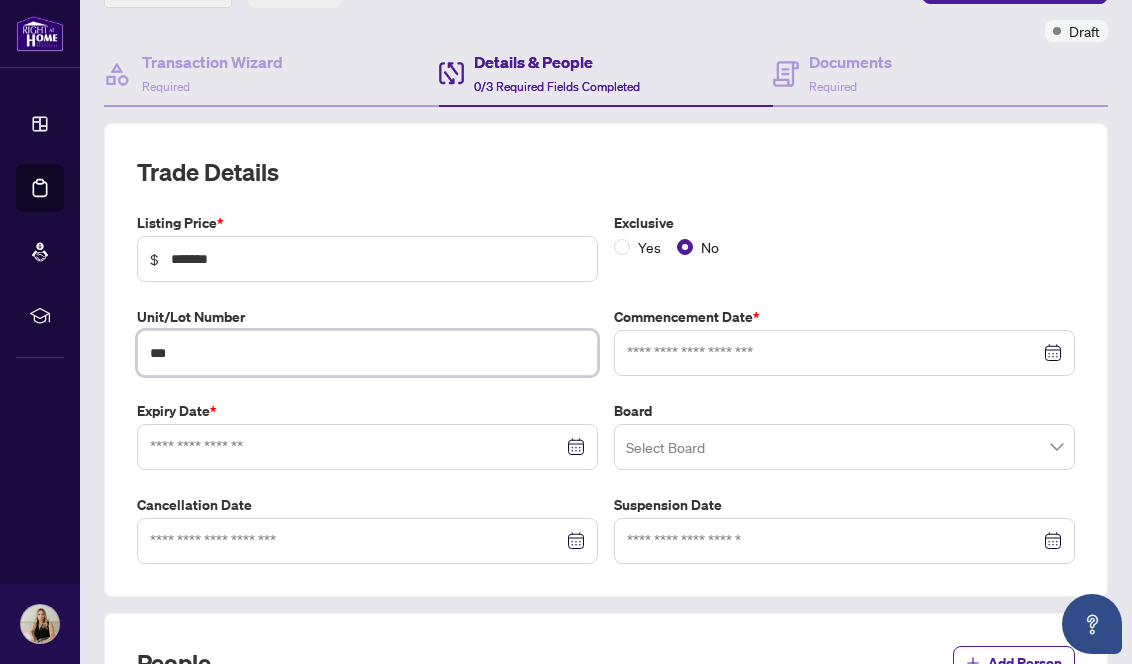 type on "***" 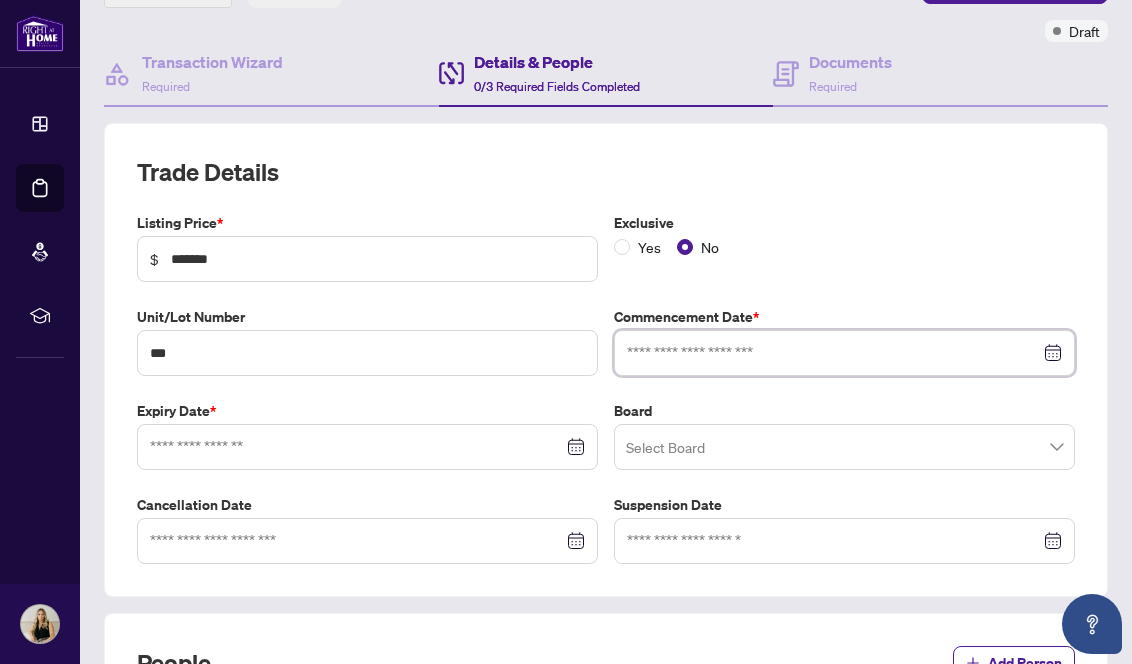click at bounding box center (833, 353) 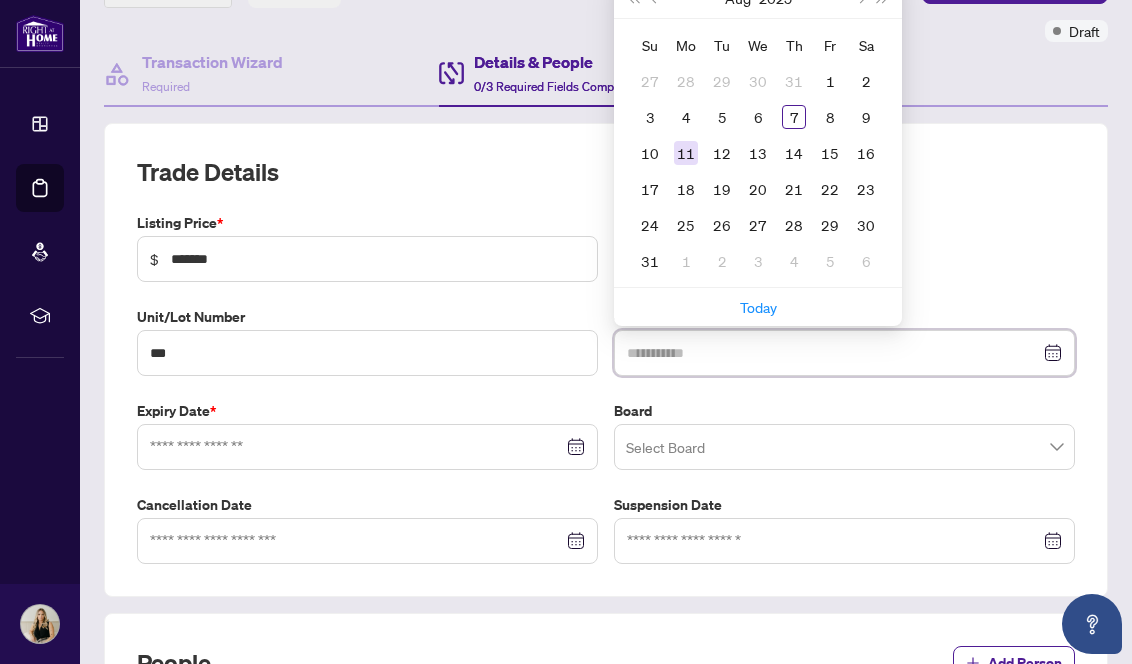 type on "**********" 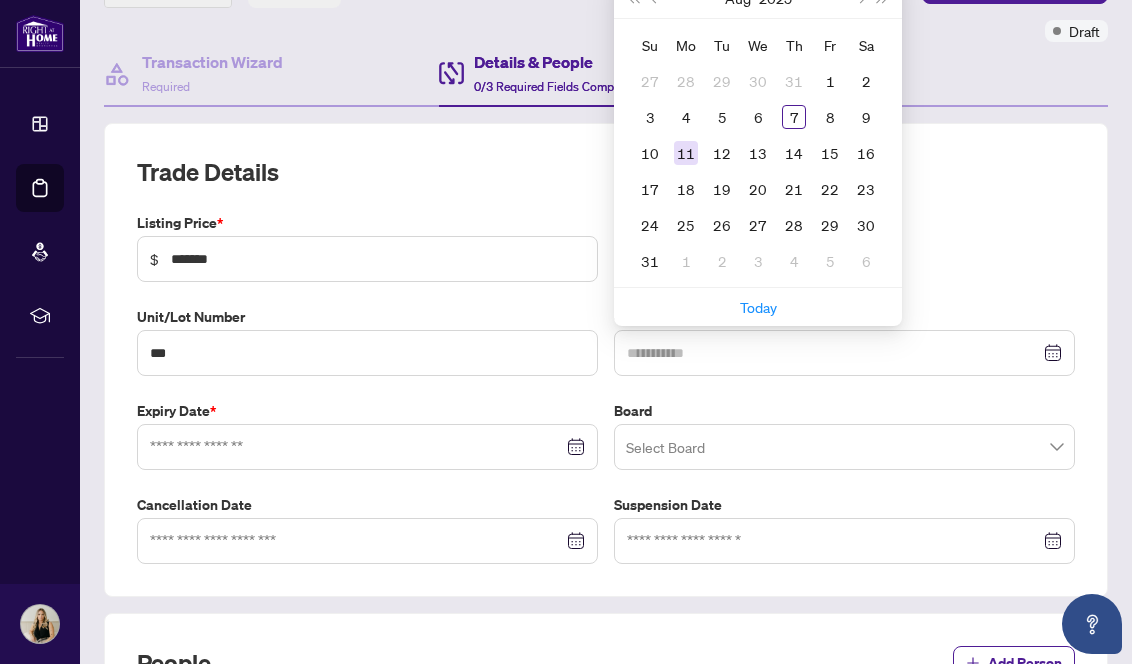 click on "11" at bounding box center (686, 153) 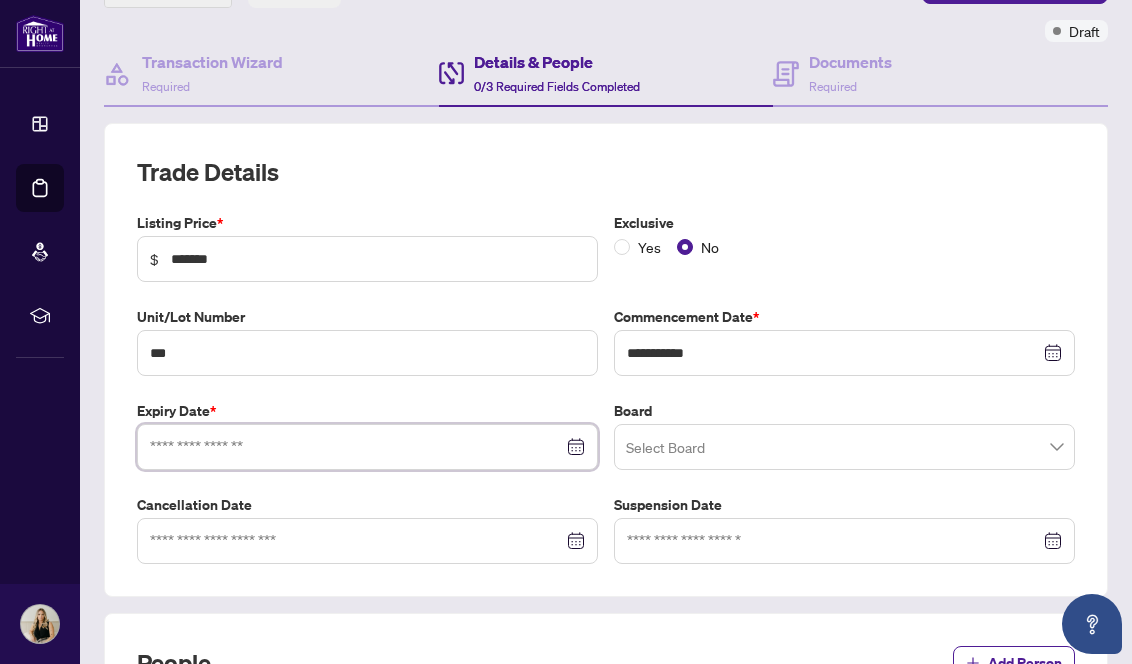click at bounding box center (356, 447) 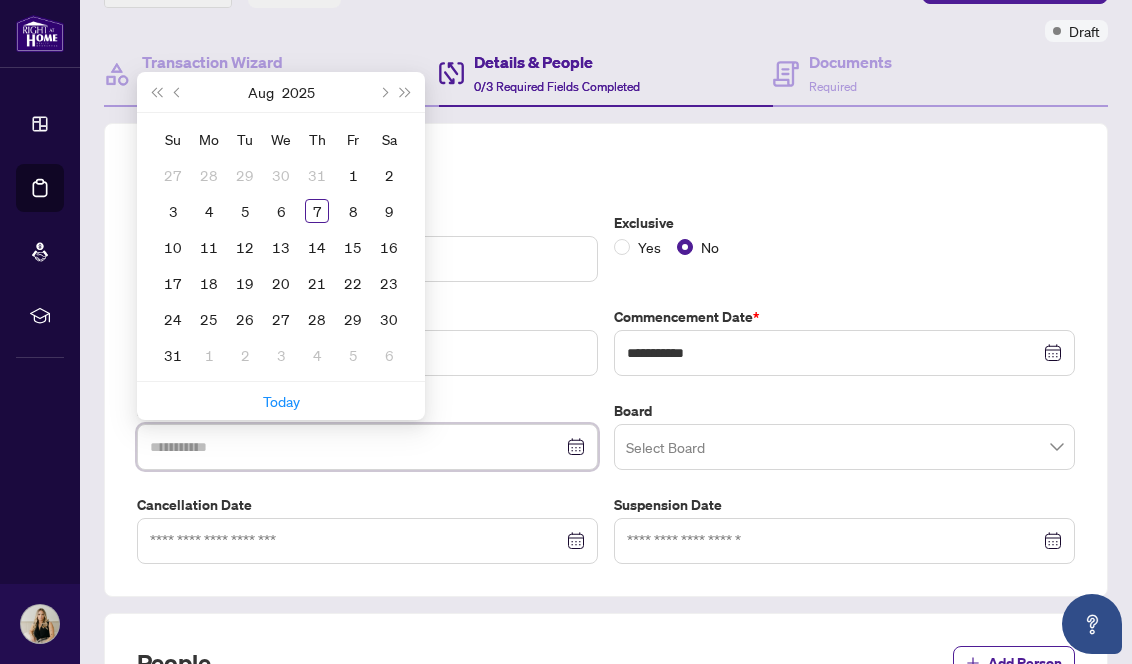 type on "**********" 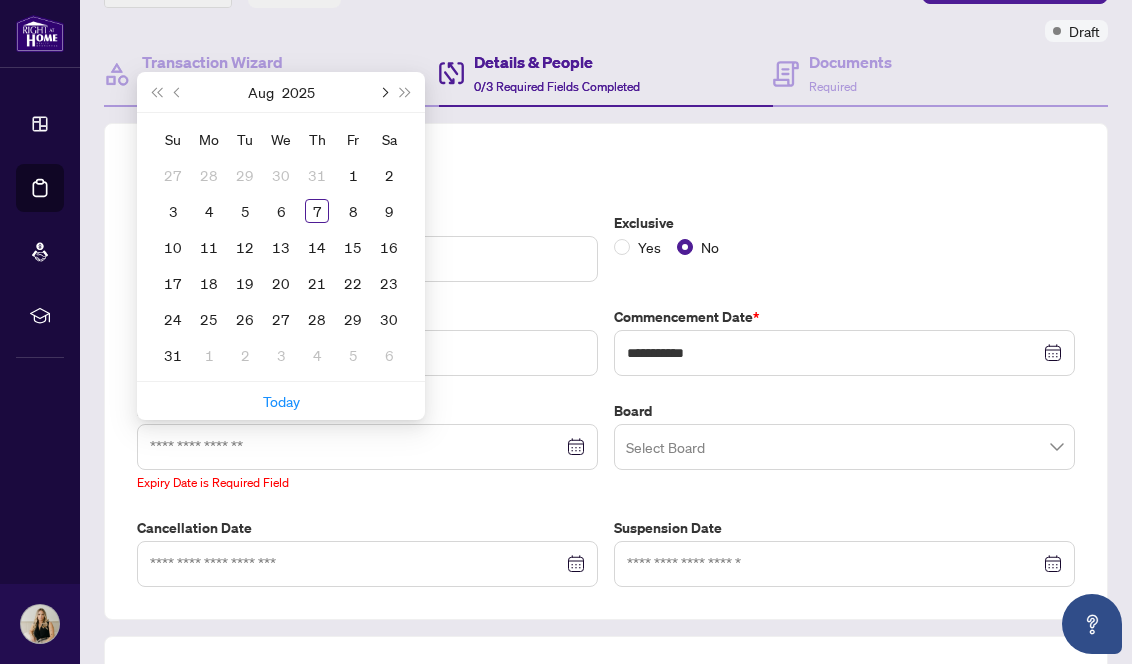 click at bounding box center [383, 92] 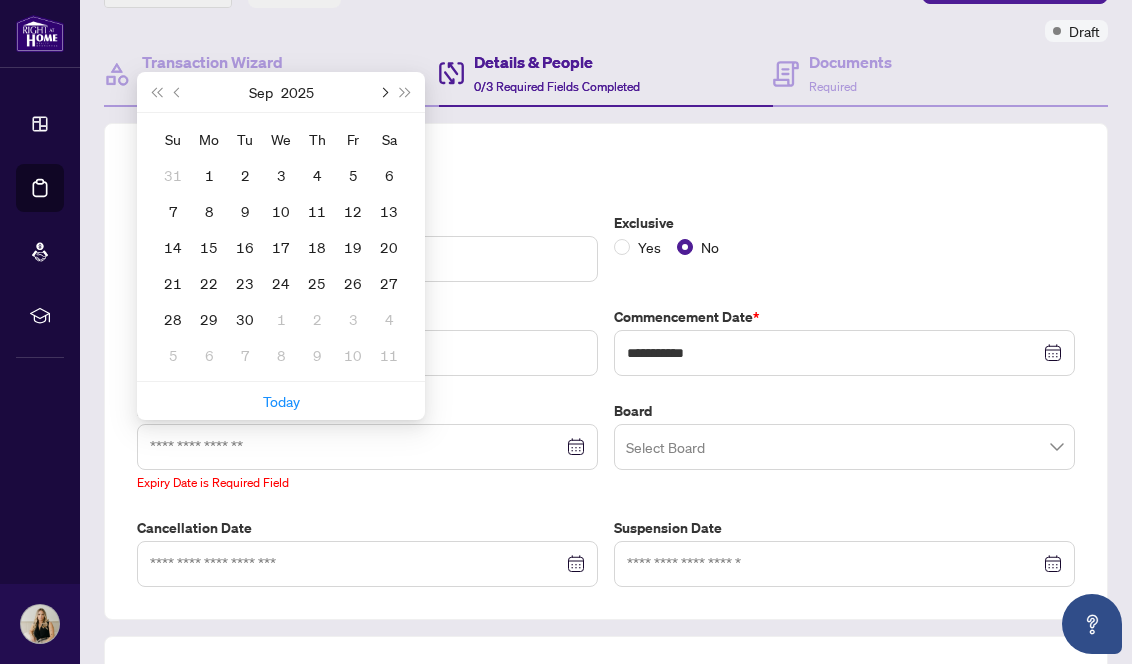 click at bounding box center [383, 92] 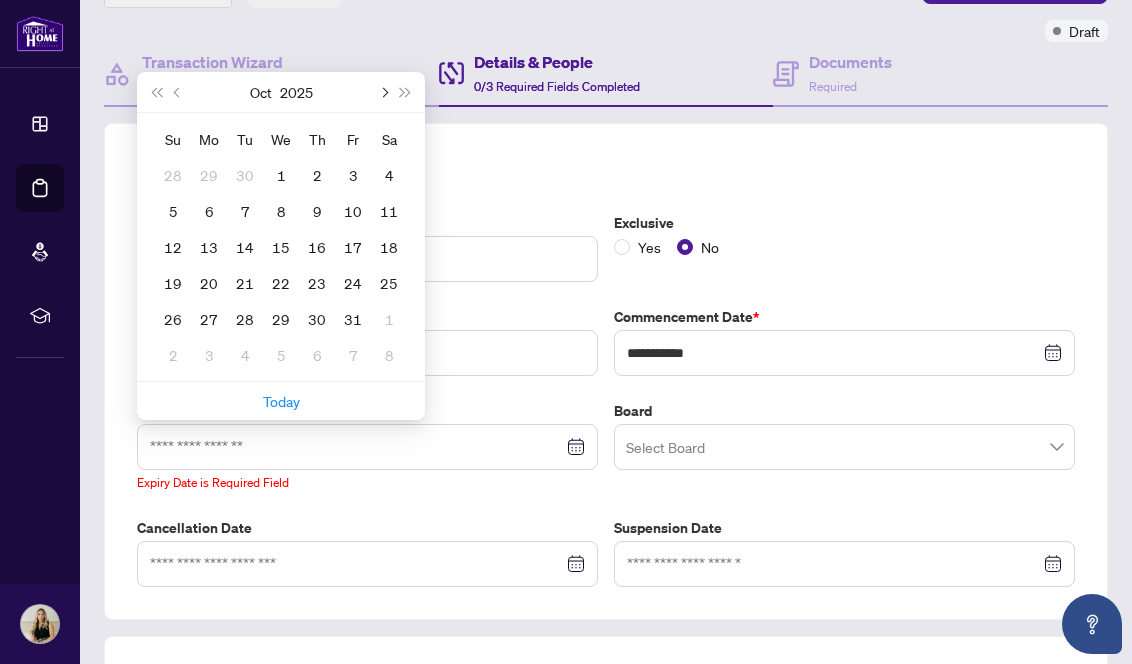 click at bounding box center [383, 92] 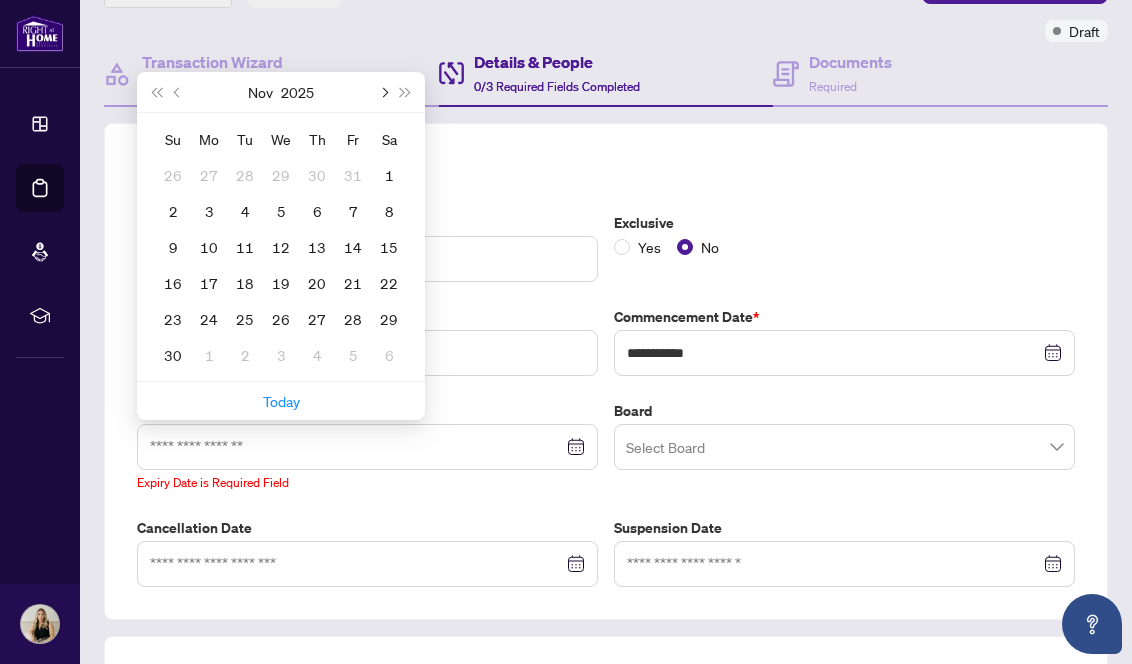 click at bounding box center (383, 92) 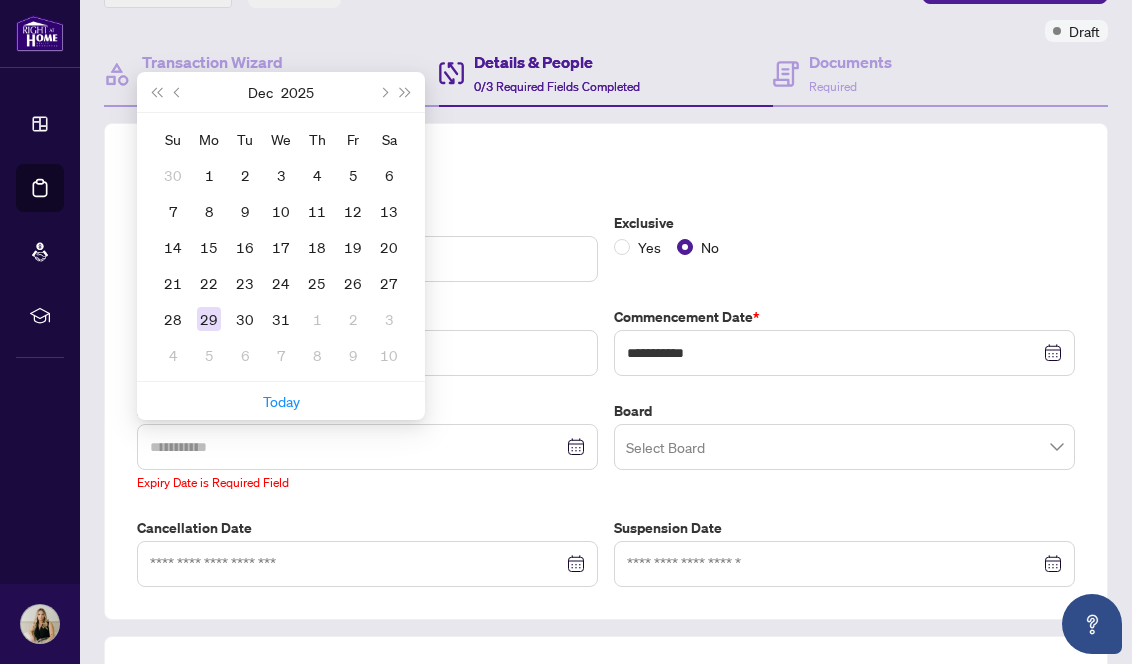 type on "**********" 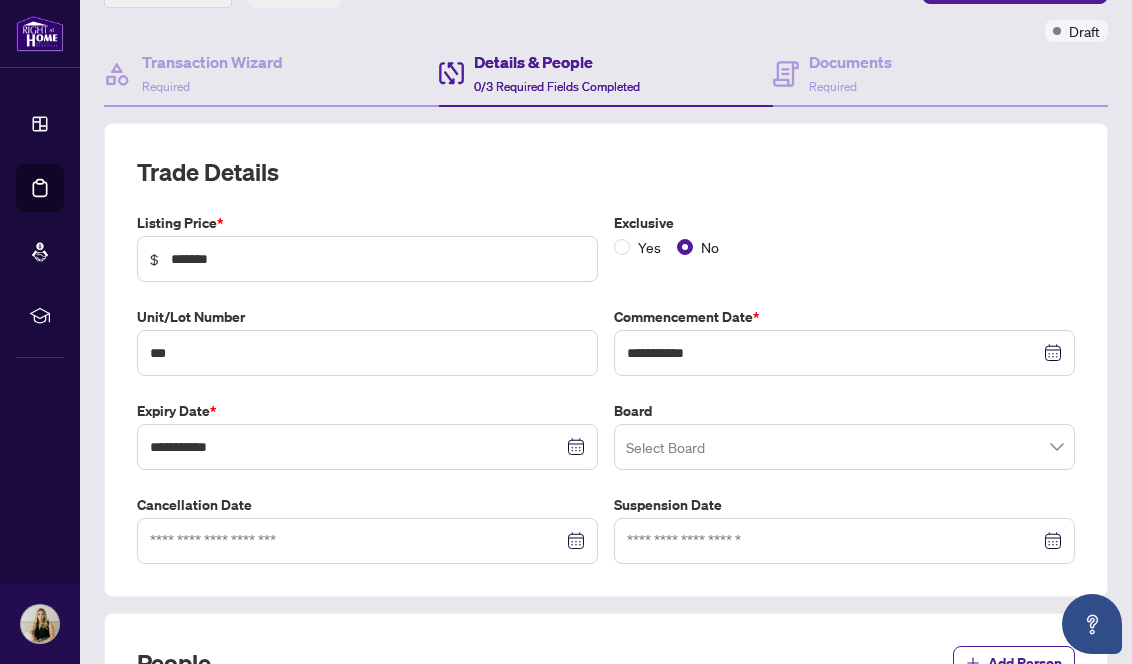 click at bounding box center [844, 447] 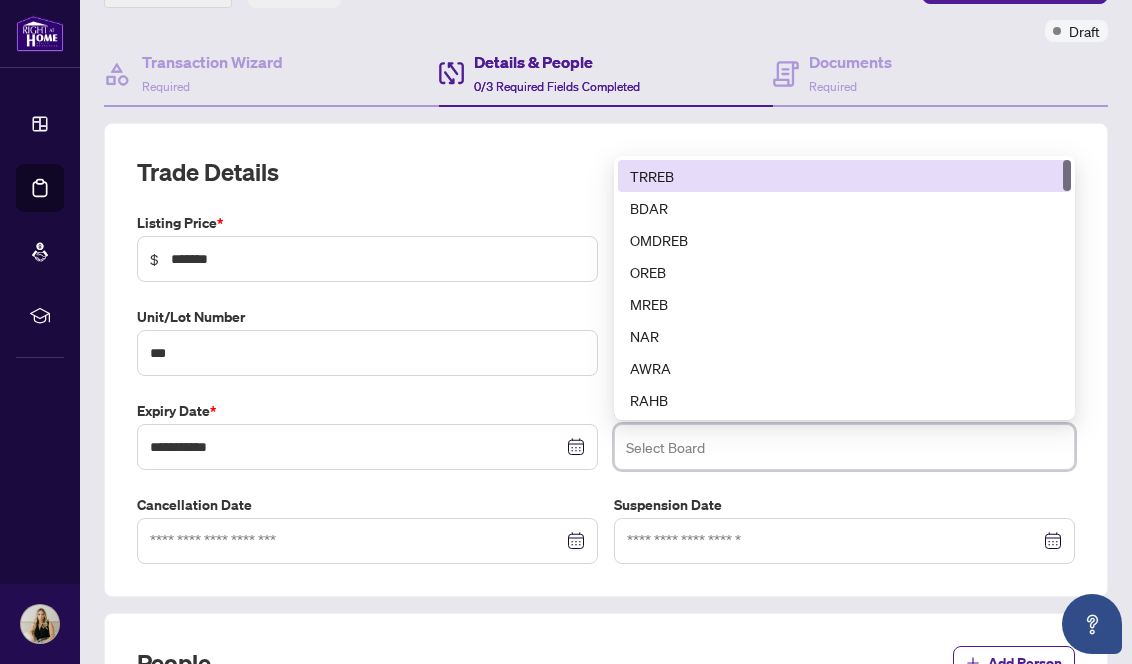 click on "TRREB" at bounding box center (844, 176) 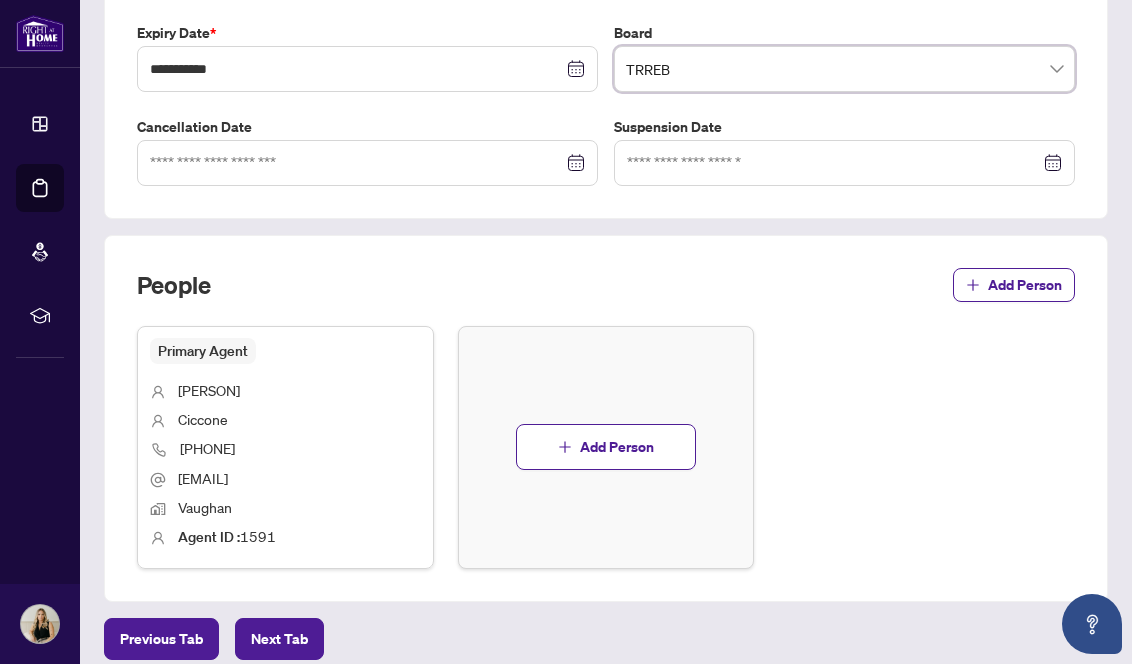 scroll, scrollTop: 539, scrollLeft: 0, axis: vertical 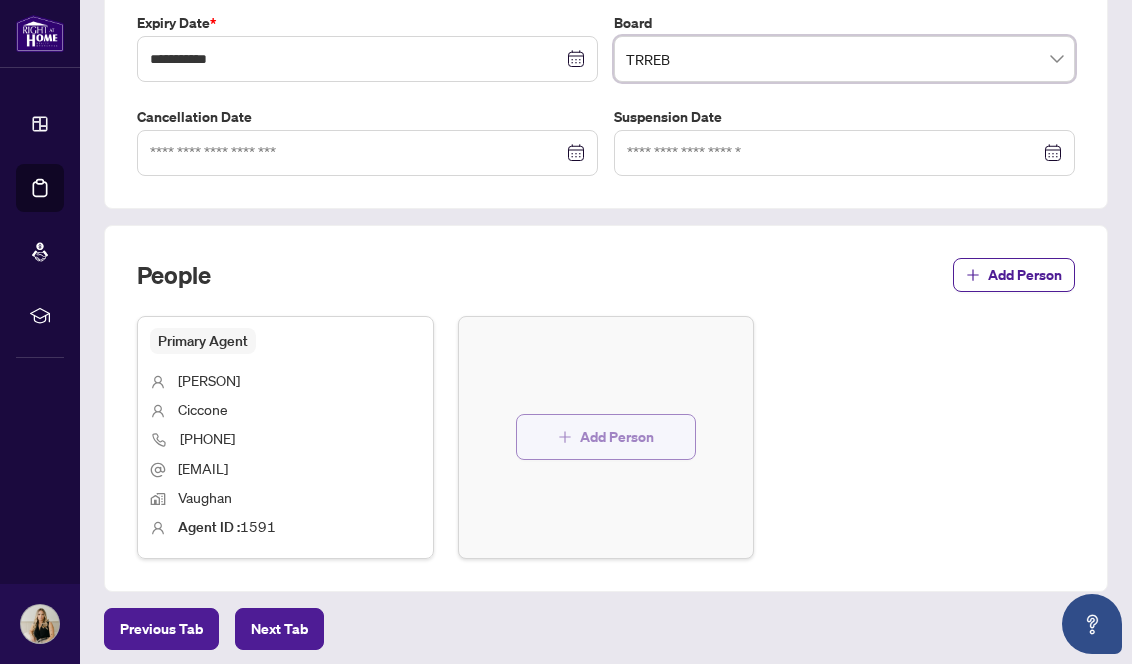 click on "Add Person" at bounding box center (606, 437) 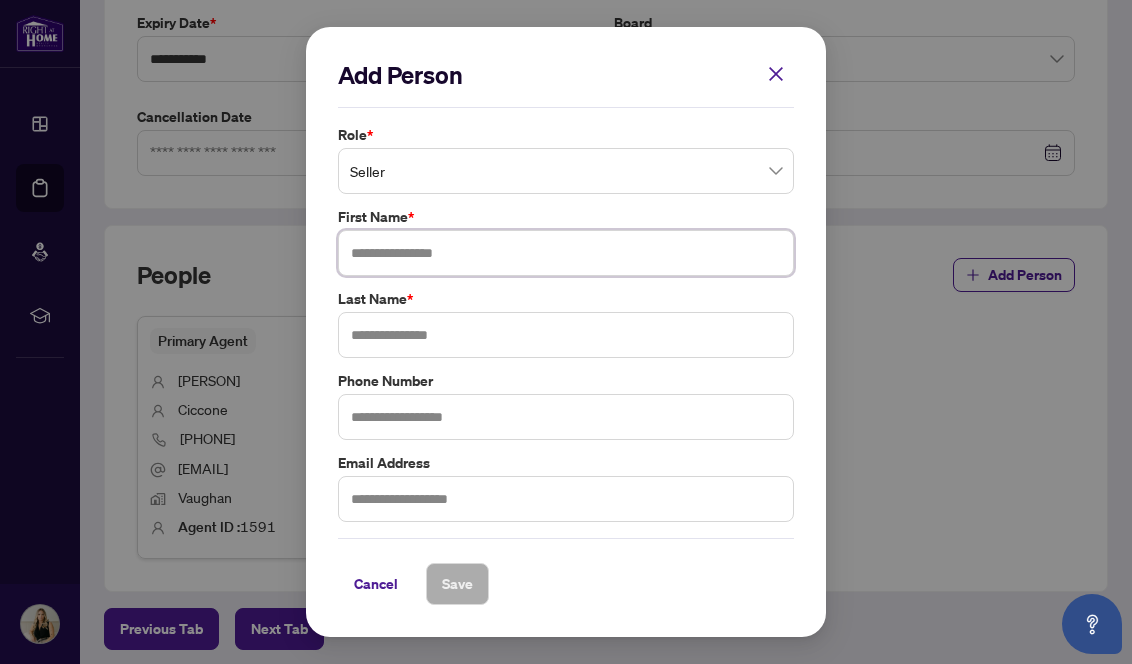 click at bounding box center [566, 253] 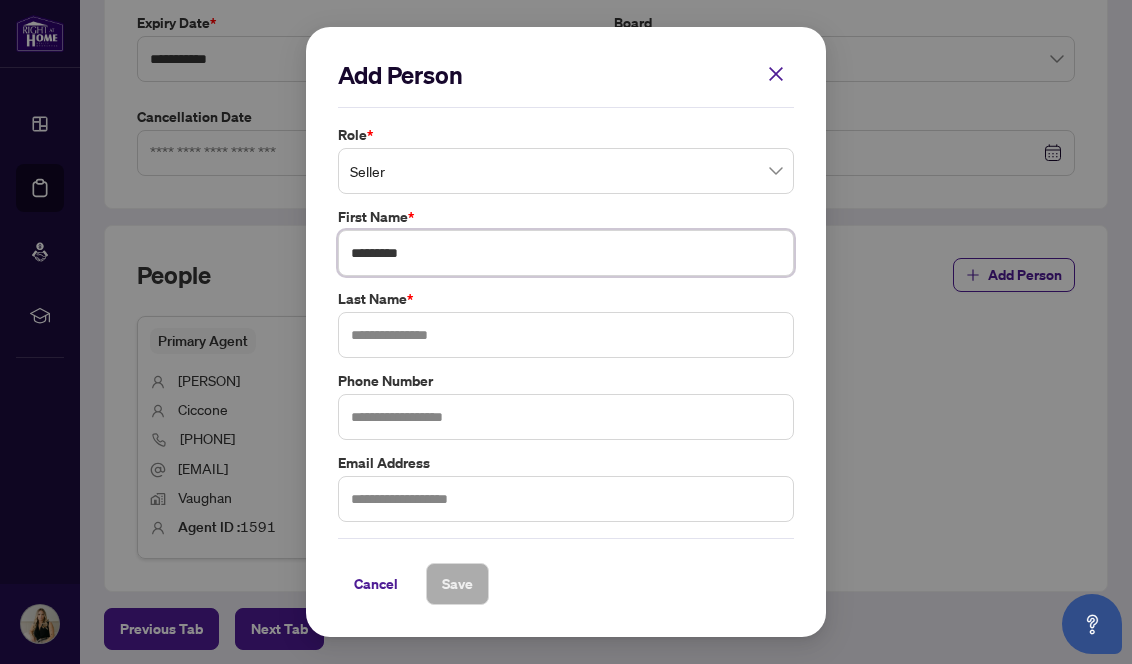 type on "*********" 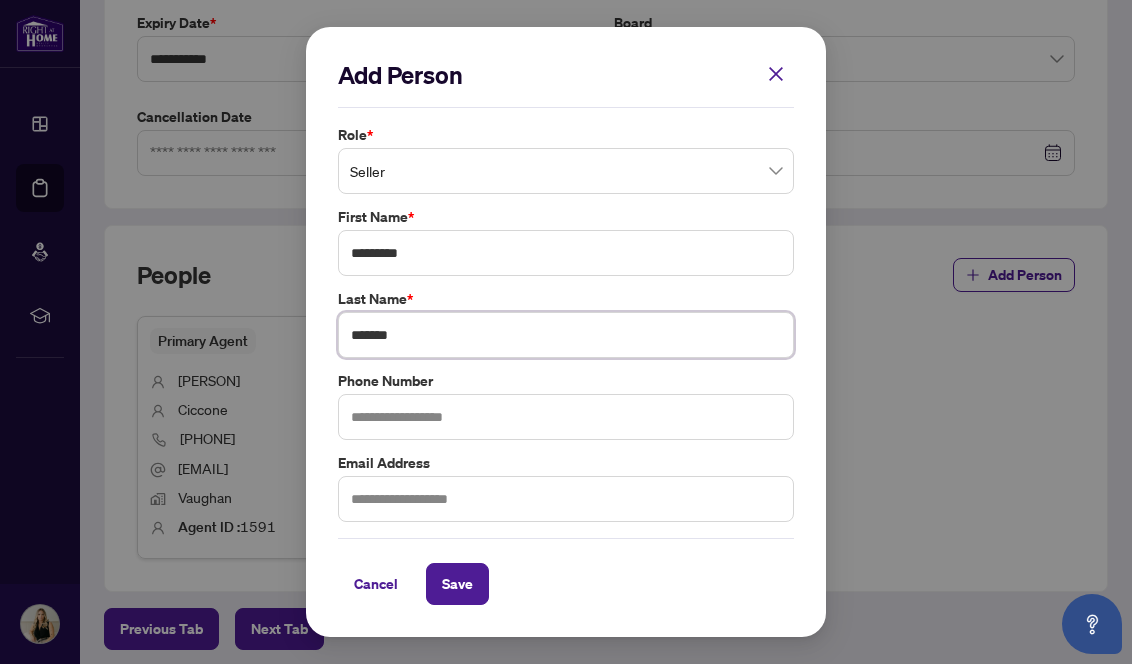 type on "*******" 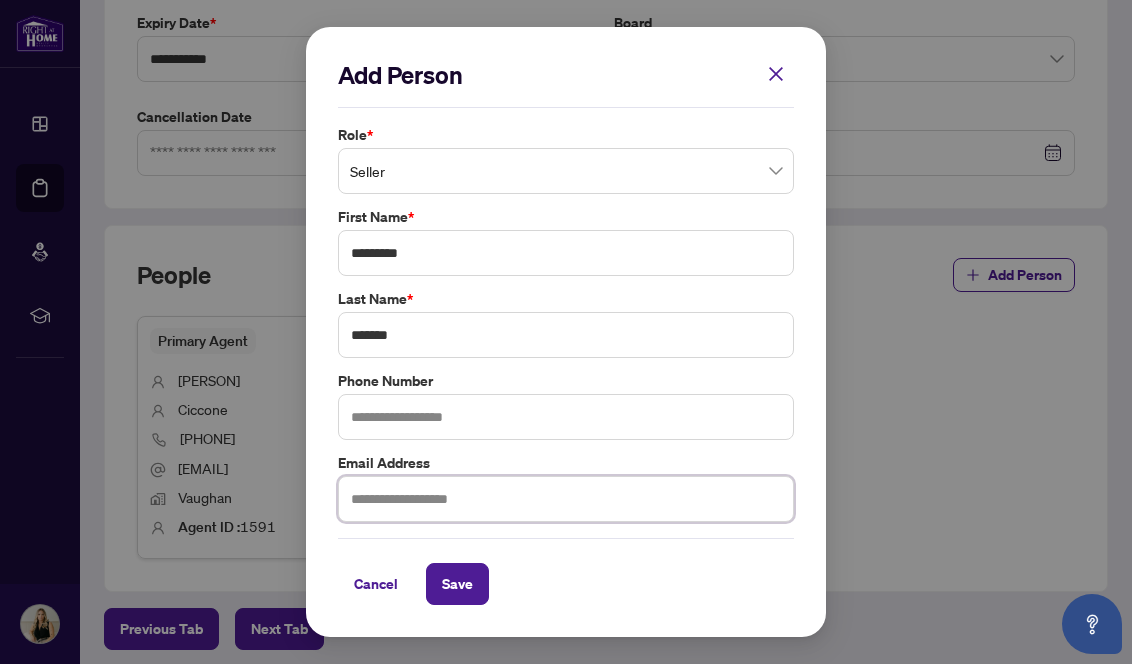 paste on "**********" 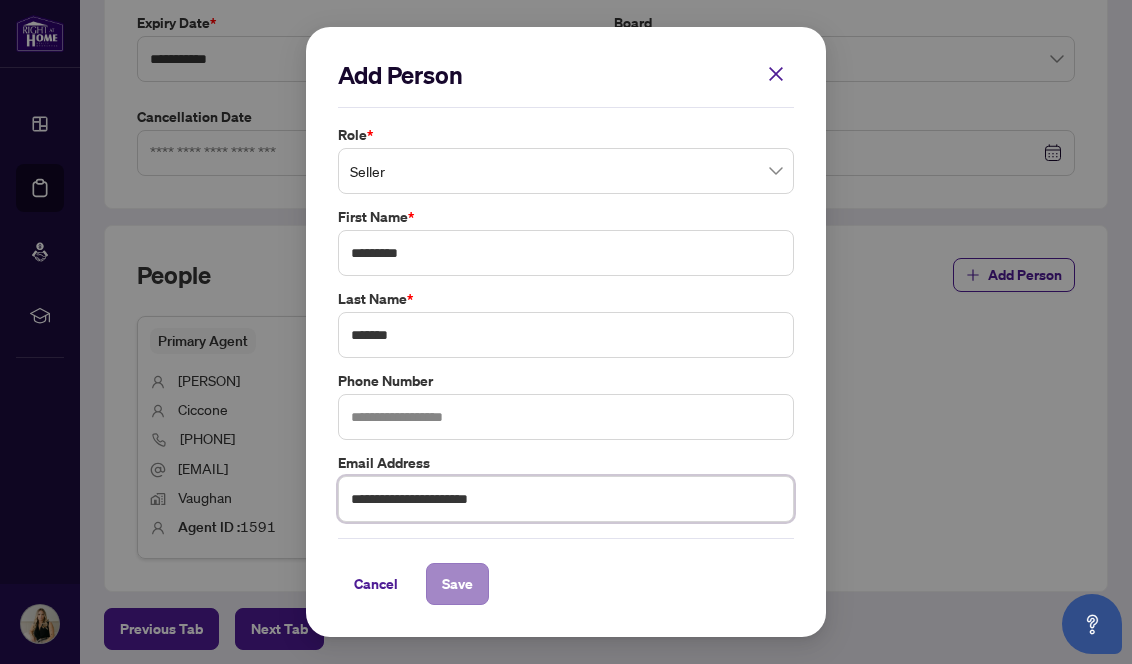 type on "**********" 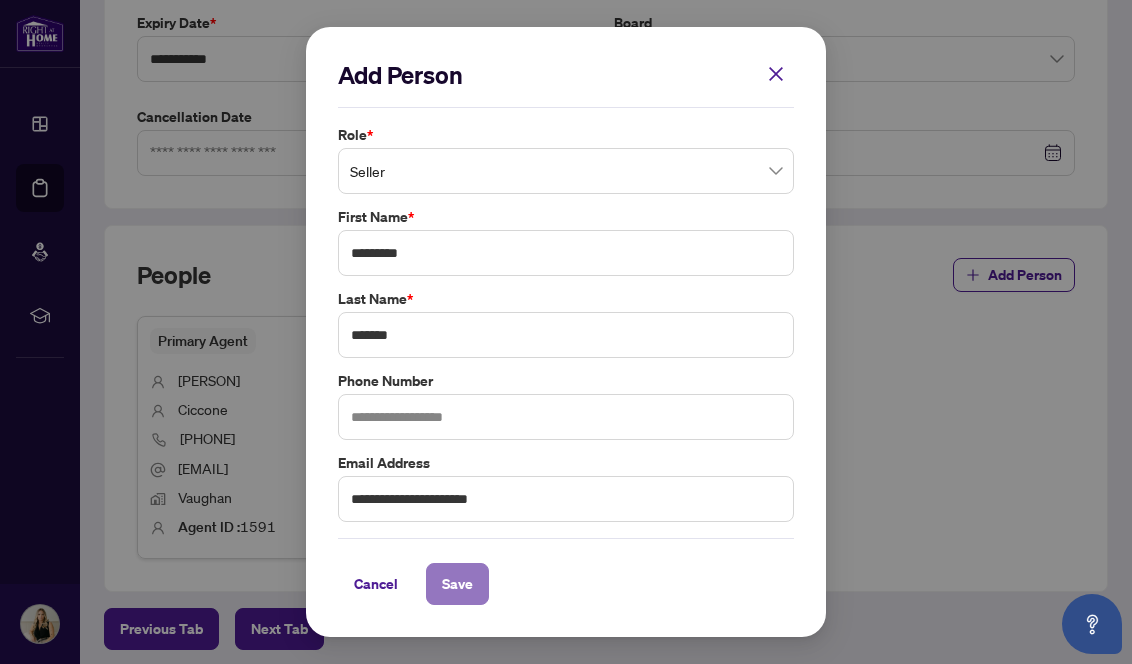 click on "Save" at bounding box center [457, 584] 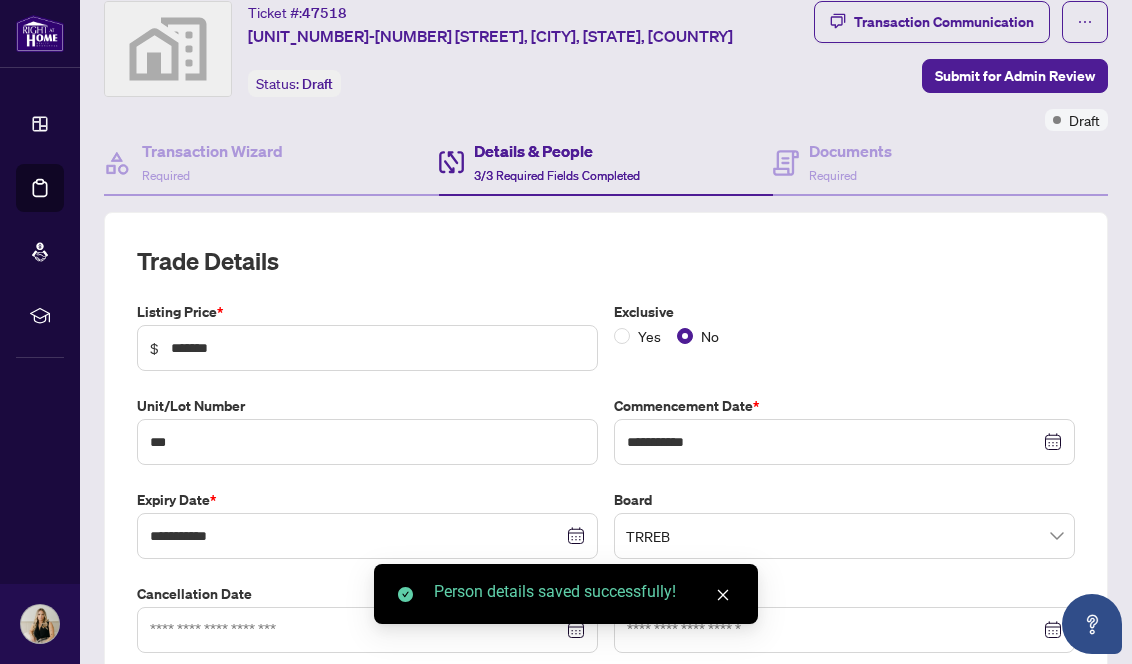 scroll, scrollTop: 0, scrollLeft: 0, axis: both 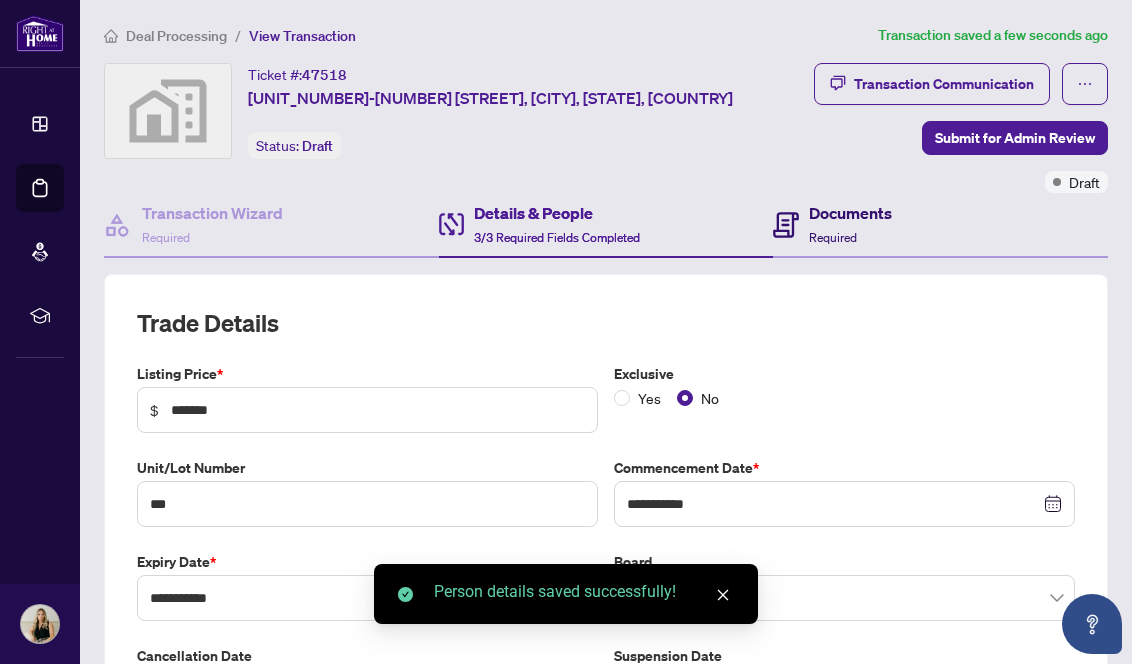 click on "Documents Required" at bounding box center [850, 224] 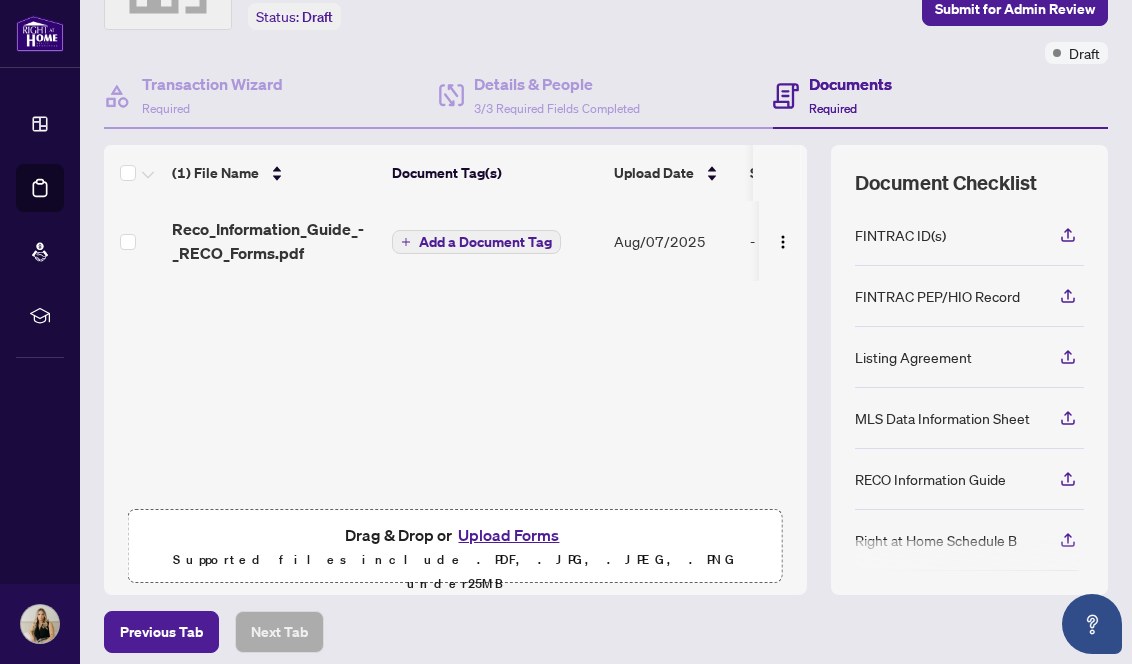 scroll, scrollTop: 211, scrollLeft: 0, axis: vertical 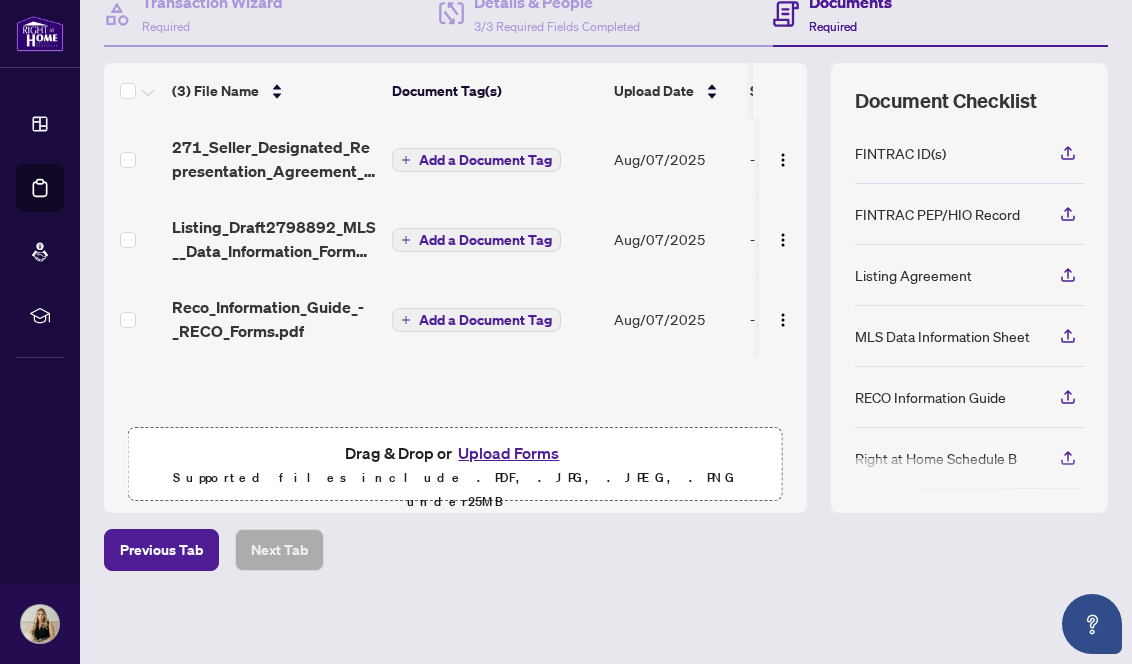 click on "Add a Document Tag" at bounding box center (485, 320) 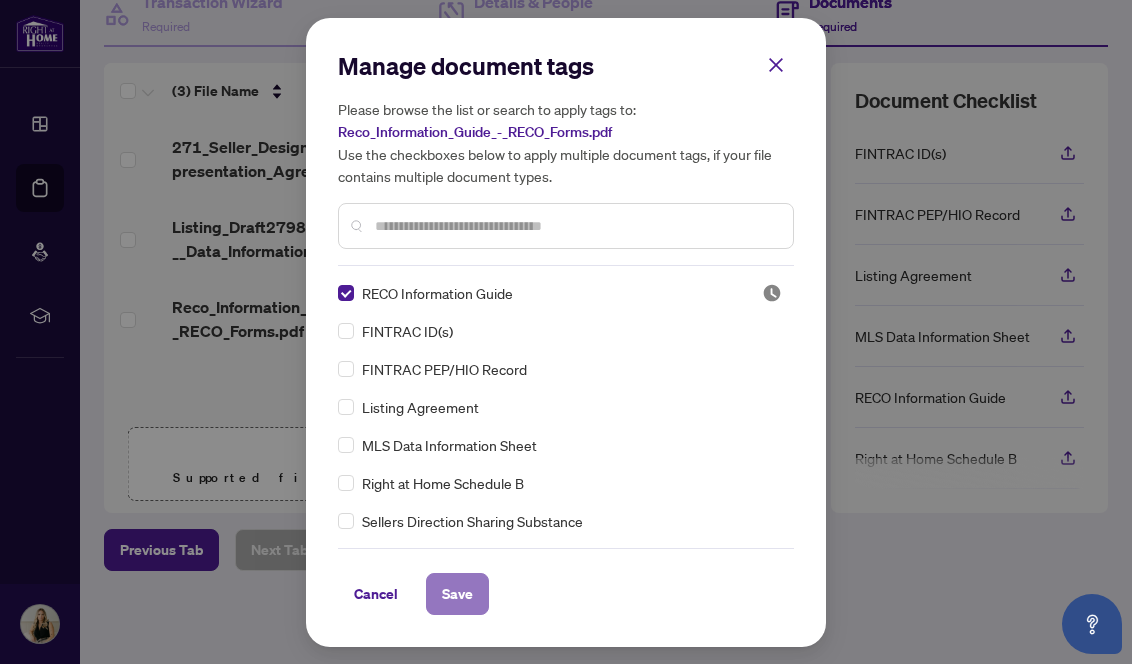 click on "Save" at bounding box center [457, 594] 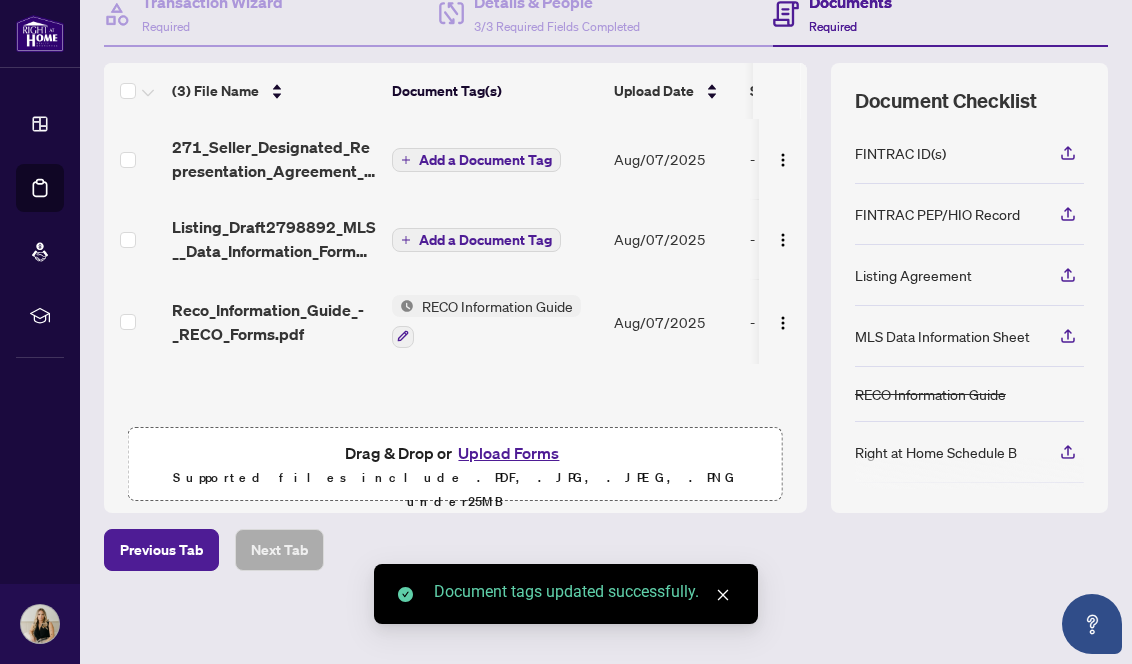 click on "Add a Document Tag" at bounding box center [485, 240] 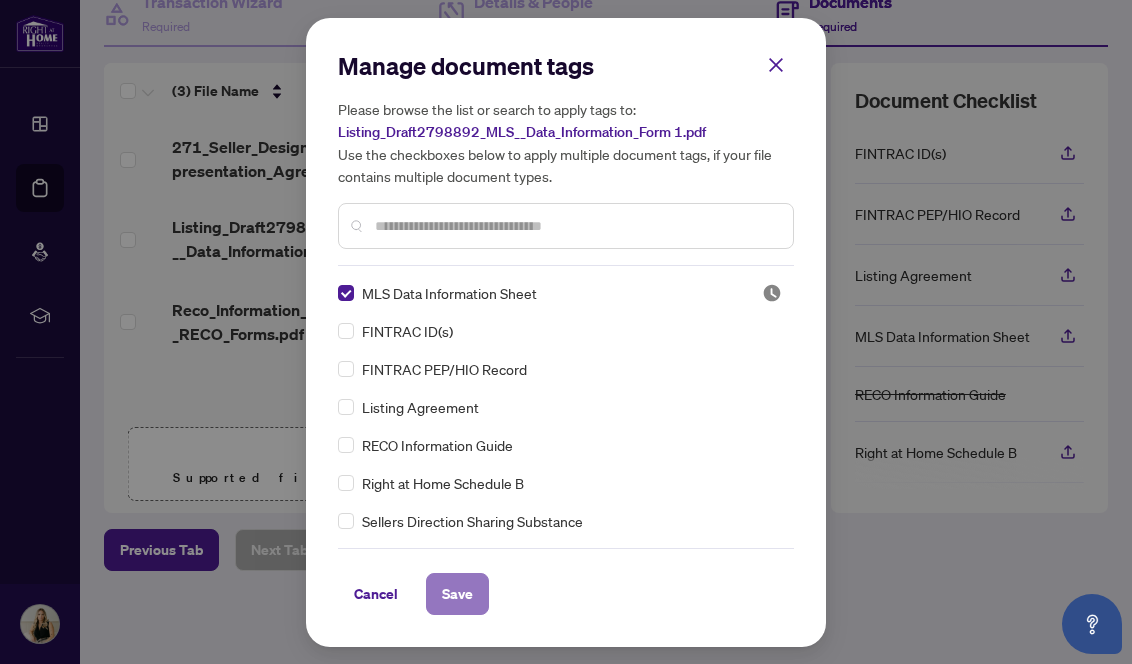 click on "Save" at bounding box center (457, 594) 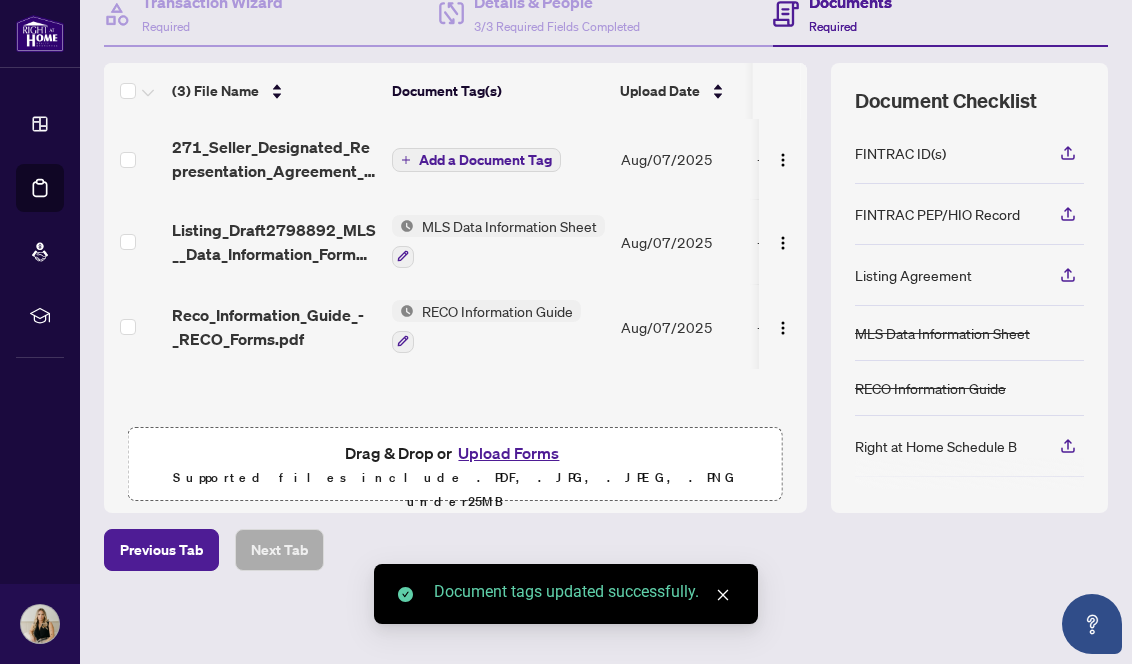 click on "Add a Document Tag" at bounding box center [485, 160] 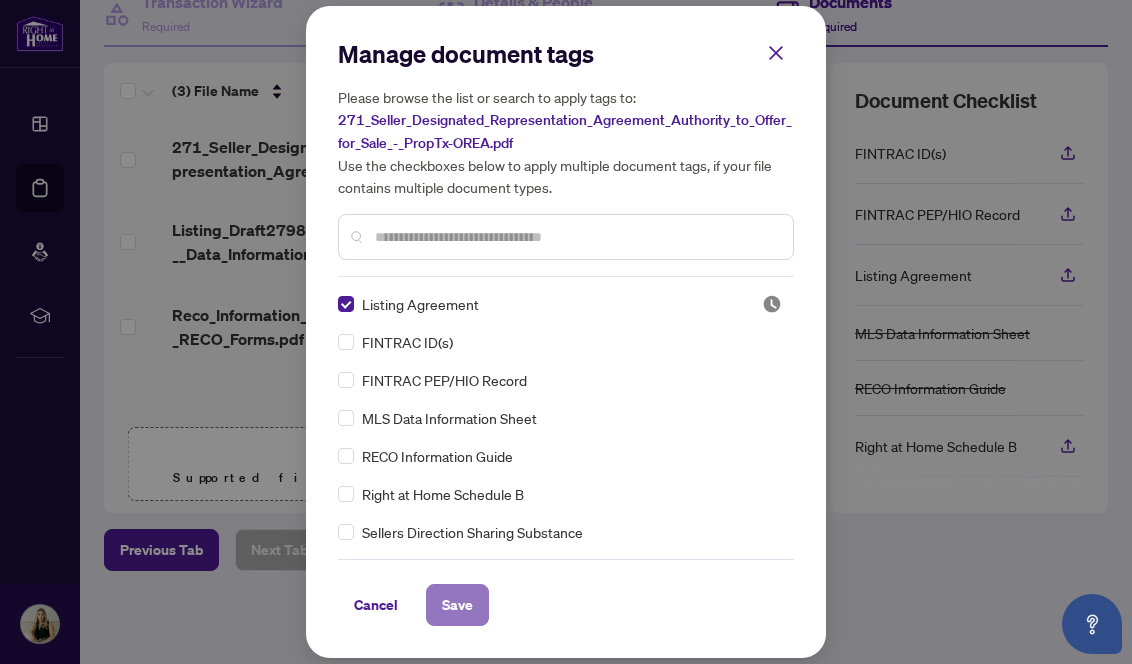 click on "Save" at bounding box center (457, 605) 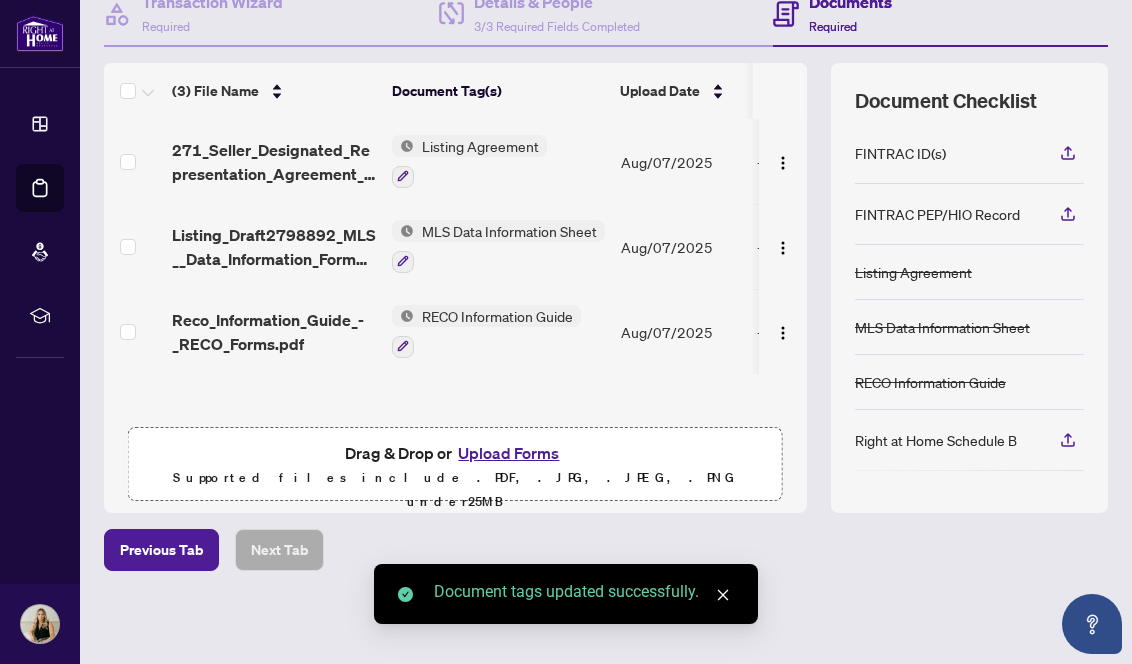 scroll, scrollTop: 0, scrollLeft: 0, axis: both 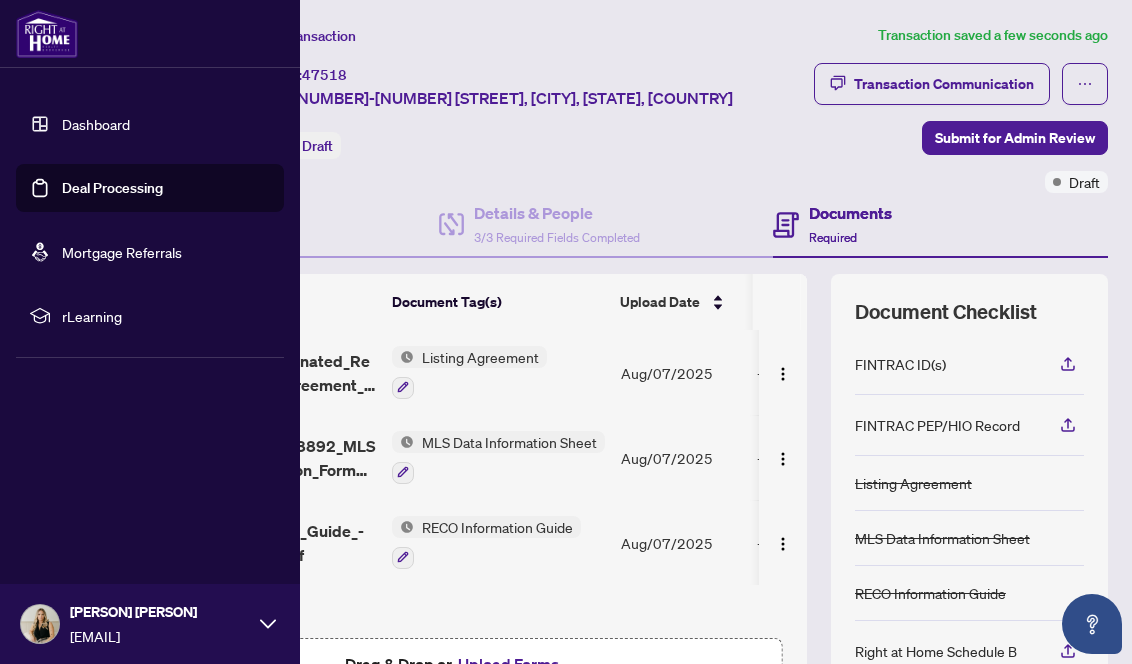 click on "Deal Processing" at bounding box center (112, 188) 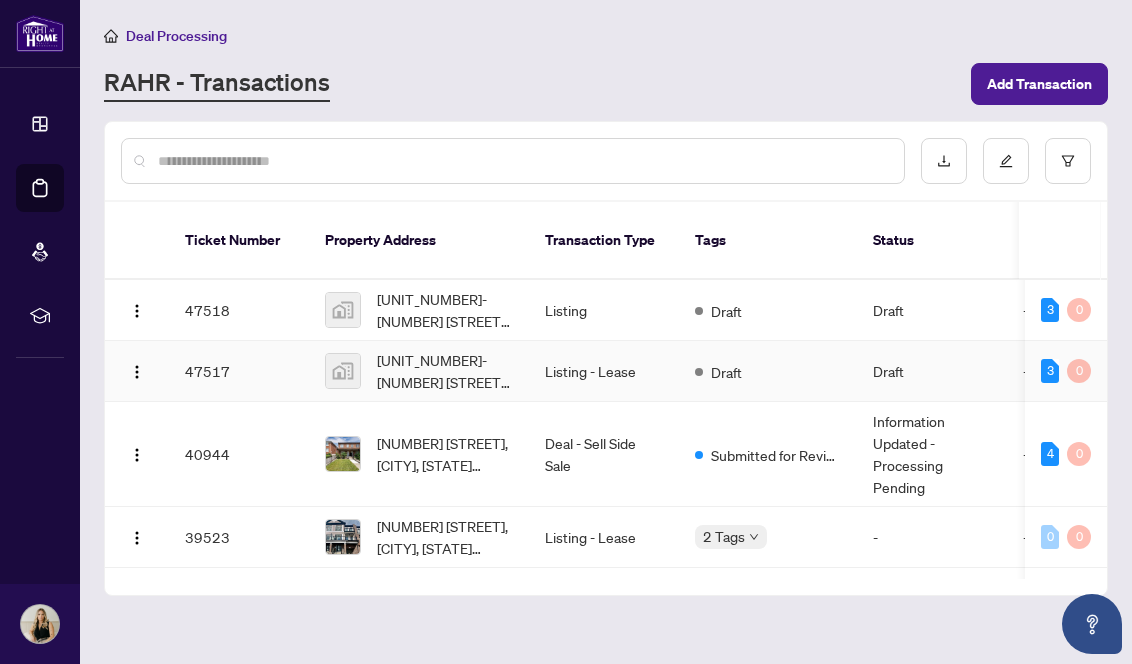 click on "Listing - Lease" at bounding box center (604, 371) 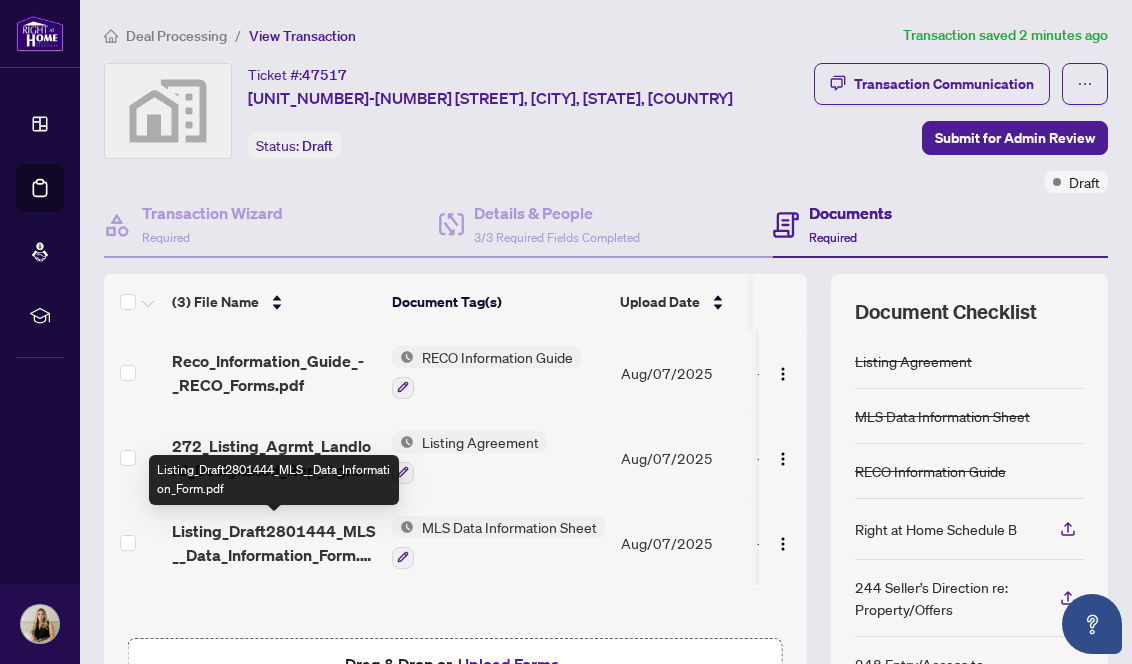 click on "Listing_Draft2801444_MLS__Data_Information_Form.pdf" at bounding box center [274, 543] 